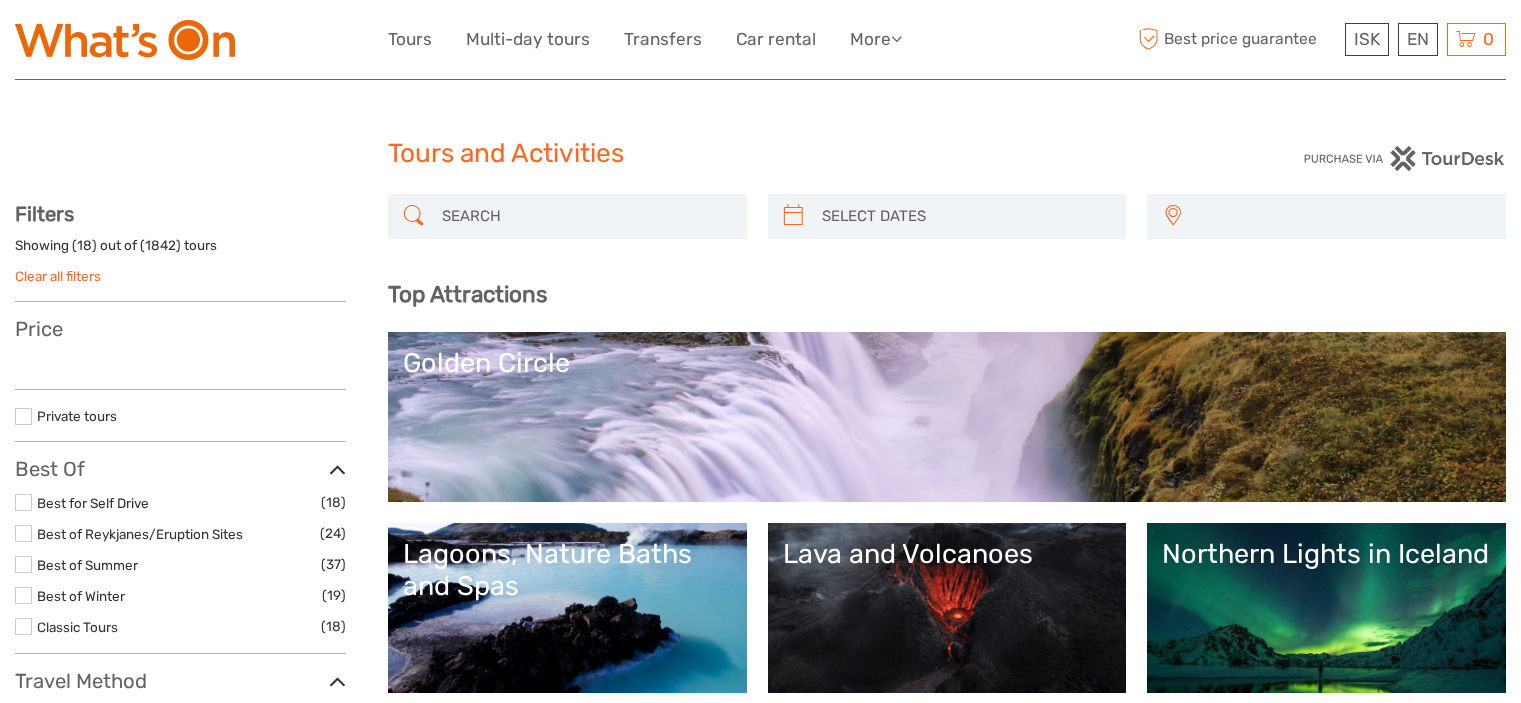 select 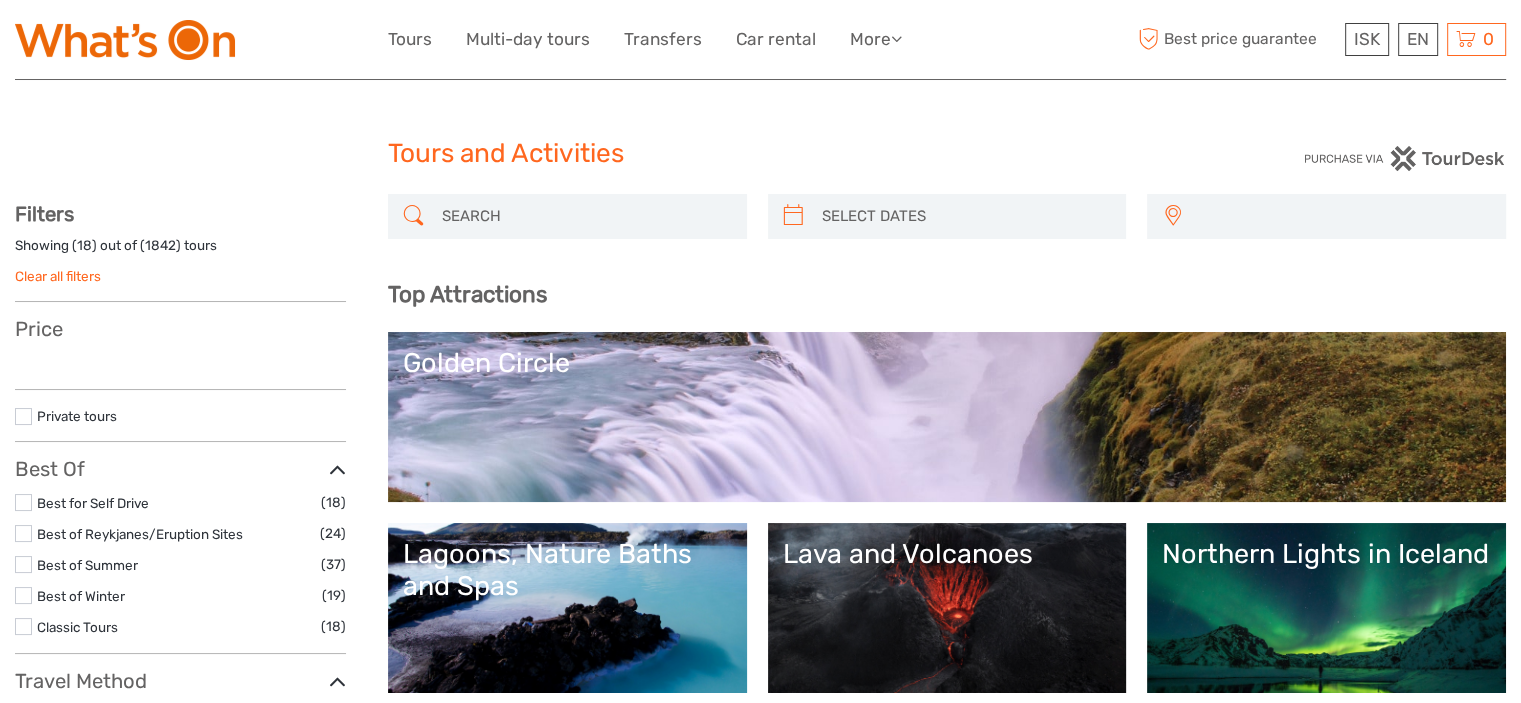 scroll, scrollTop: 0, scrollLeft: 0, axis: both 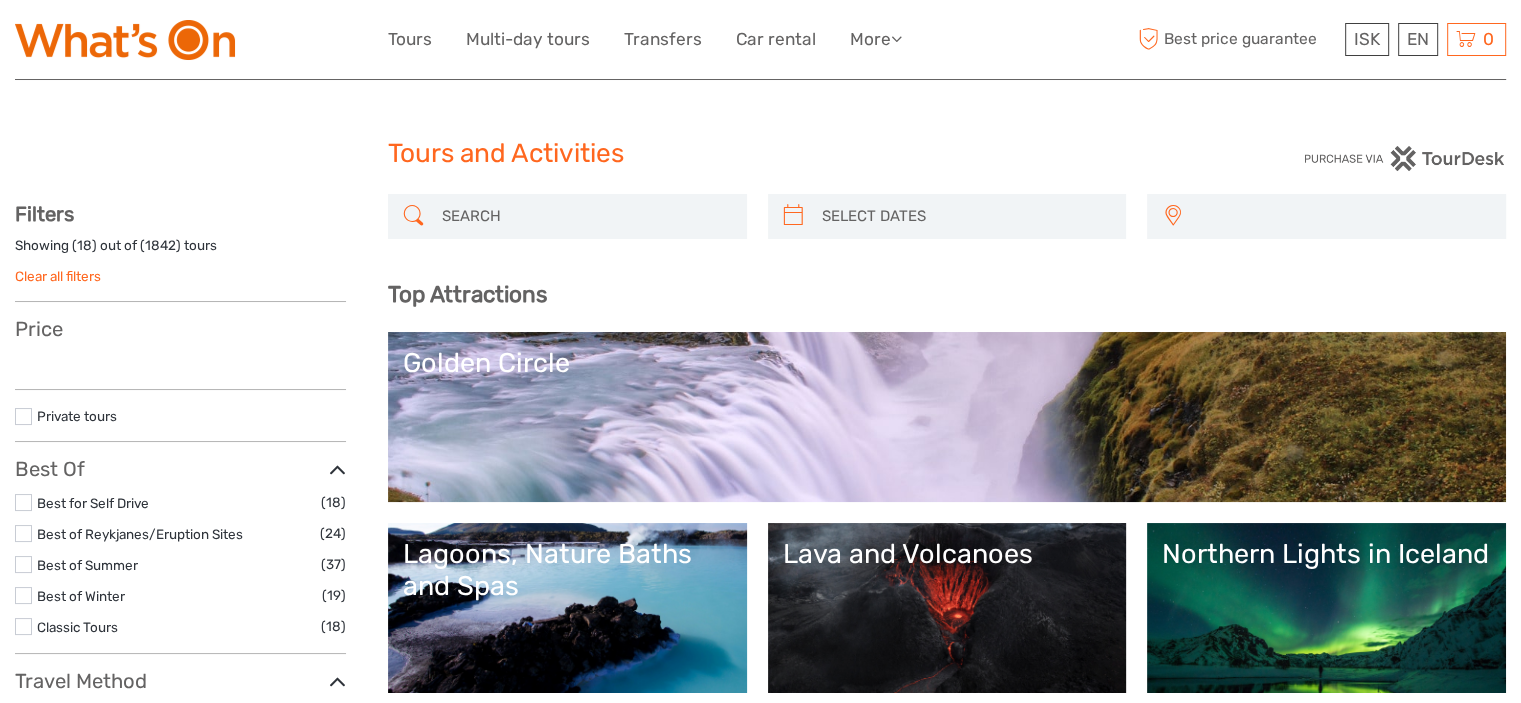 select 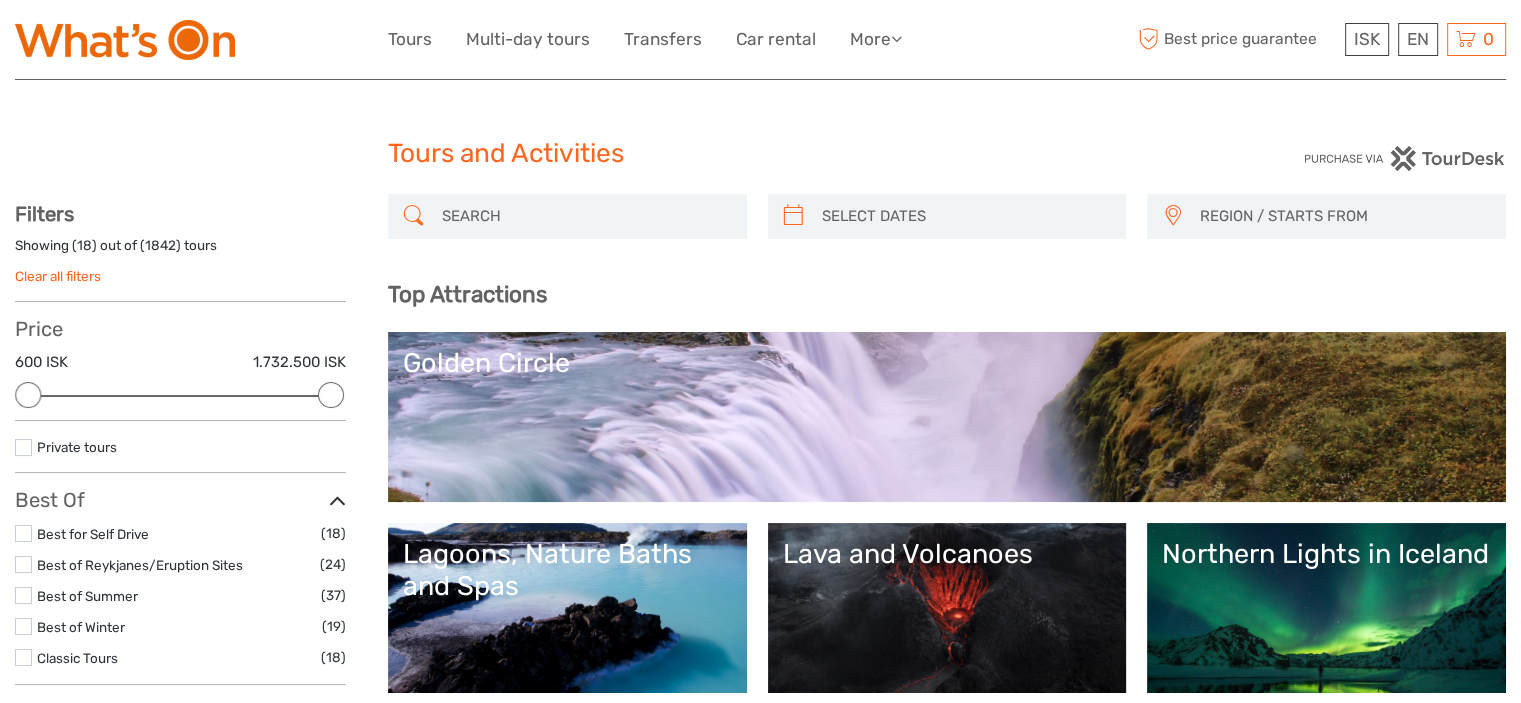 scroll, scrollTop: 0, scrollLeft: 0, axis: both 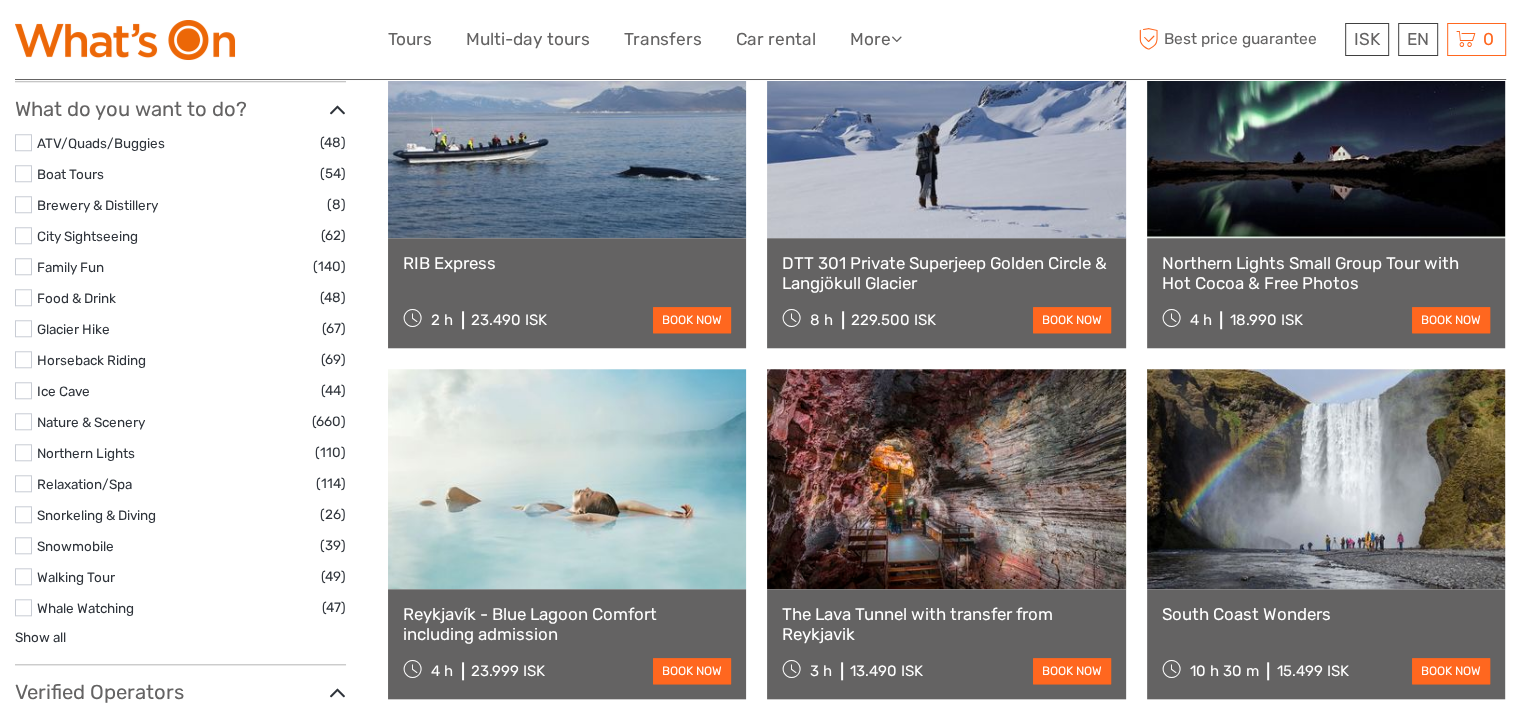 click at bounding box center (23, 514) 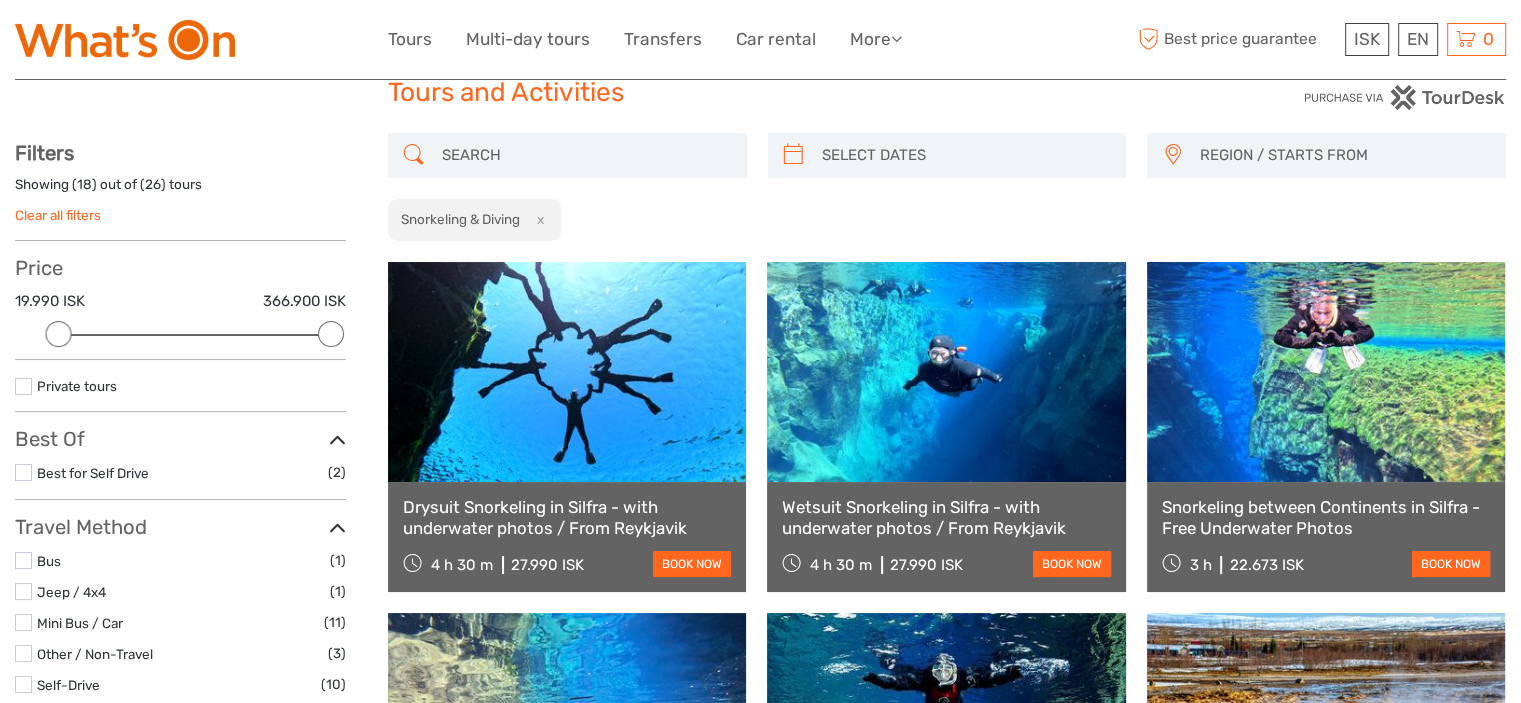 scroll, scrollTop: 13, scrollLeft: 0, axis: vertical 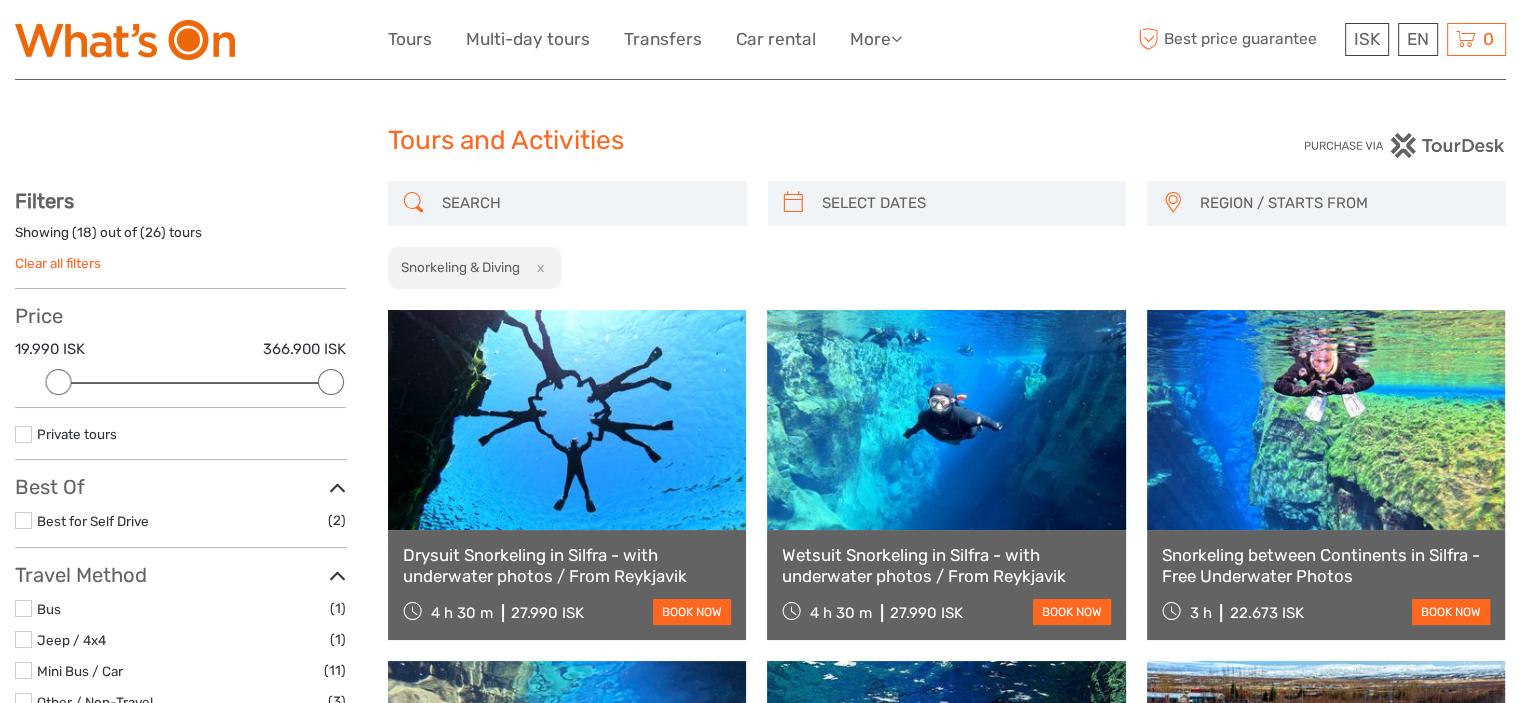 type on "08/08/2025" 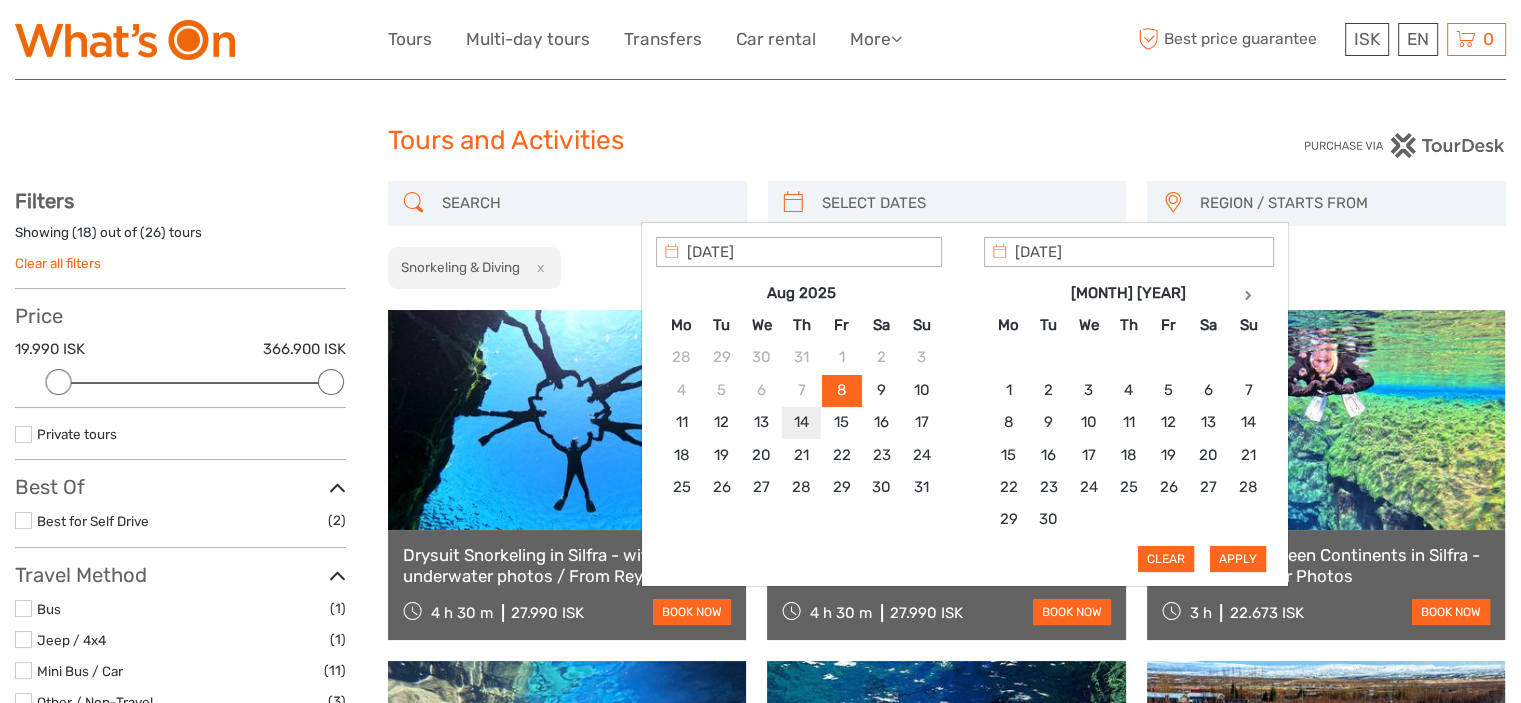 type on "14/08/2025" 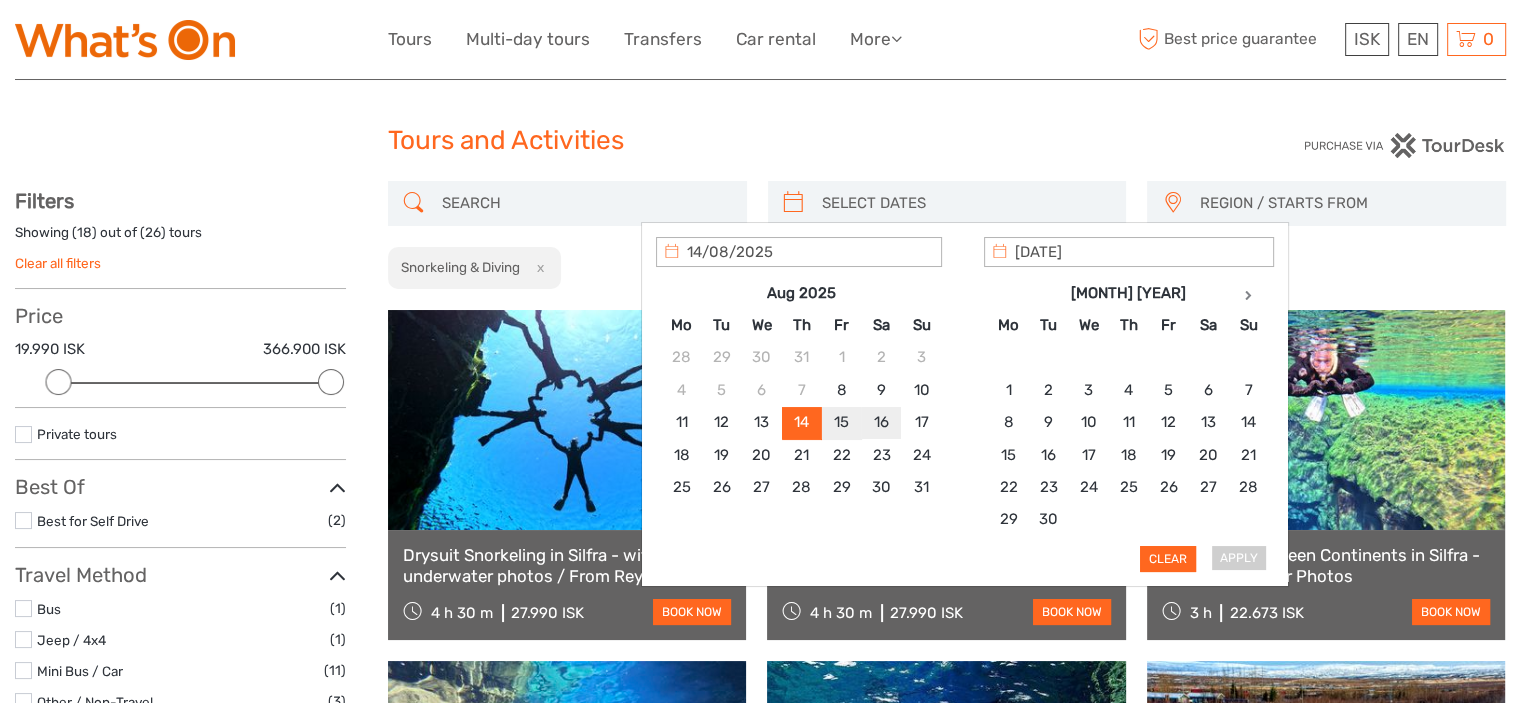 type on "16/08/2025" 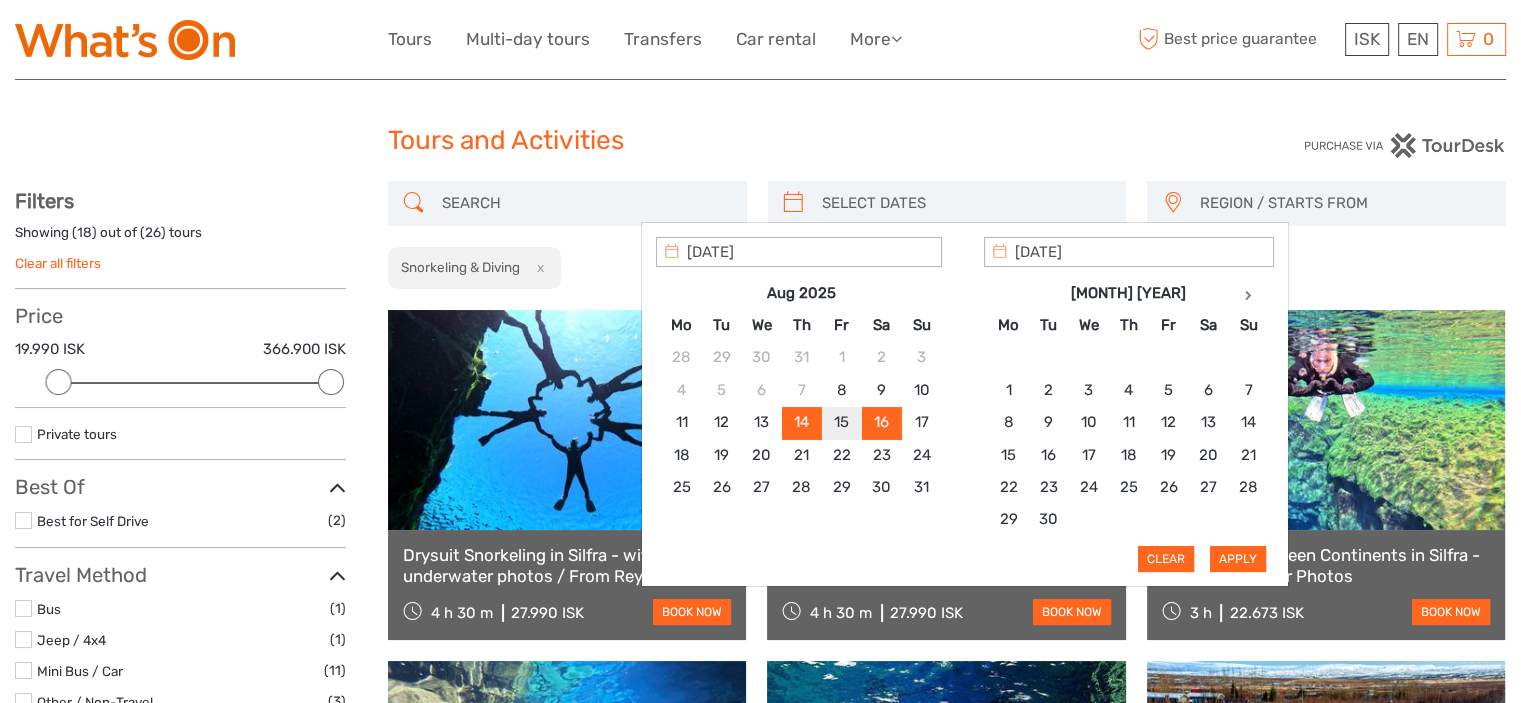 type on "14/08/2025" 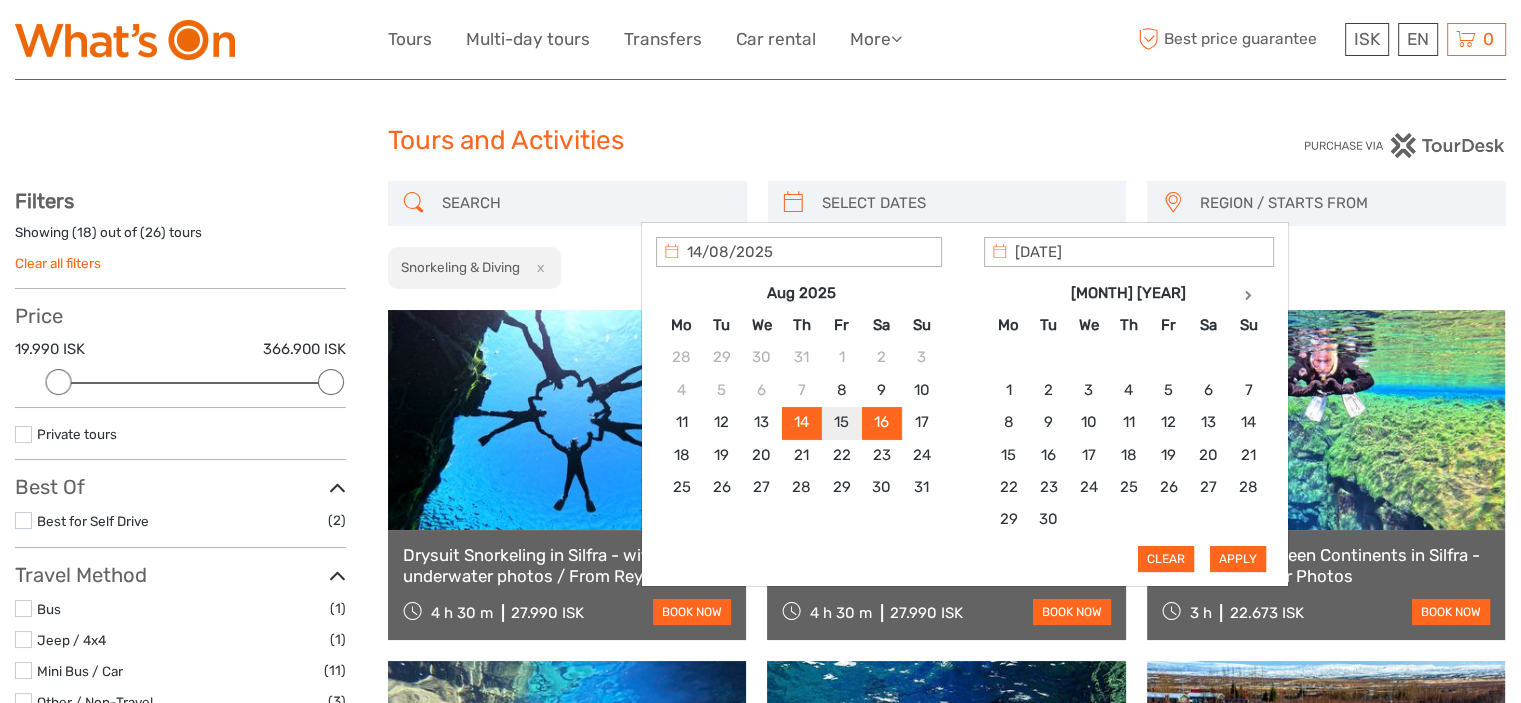 click on "Apply" at bounding box center (1238, 559) 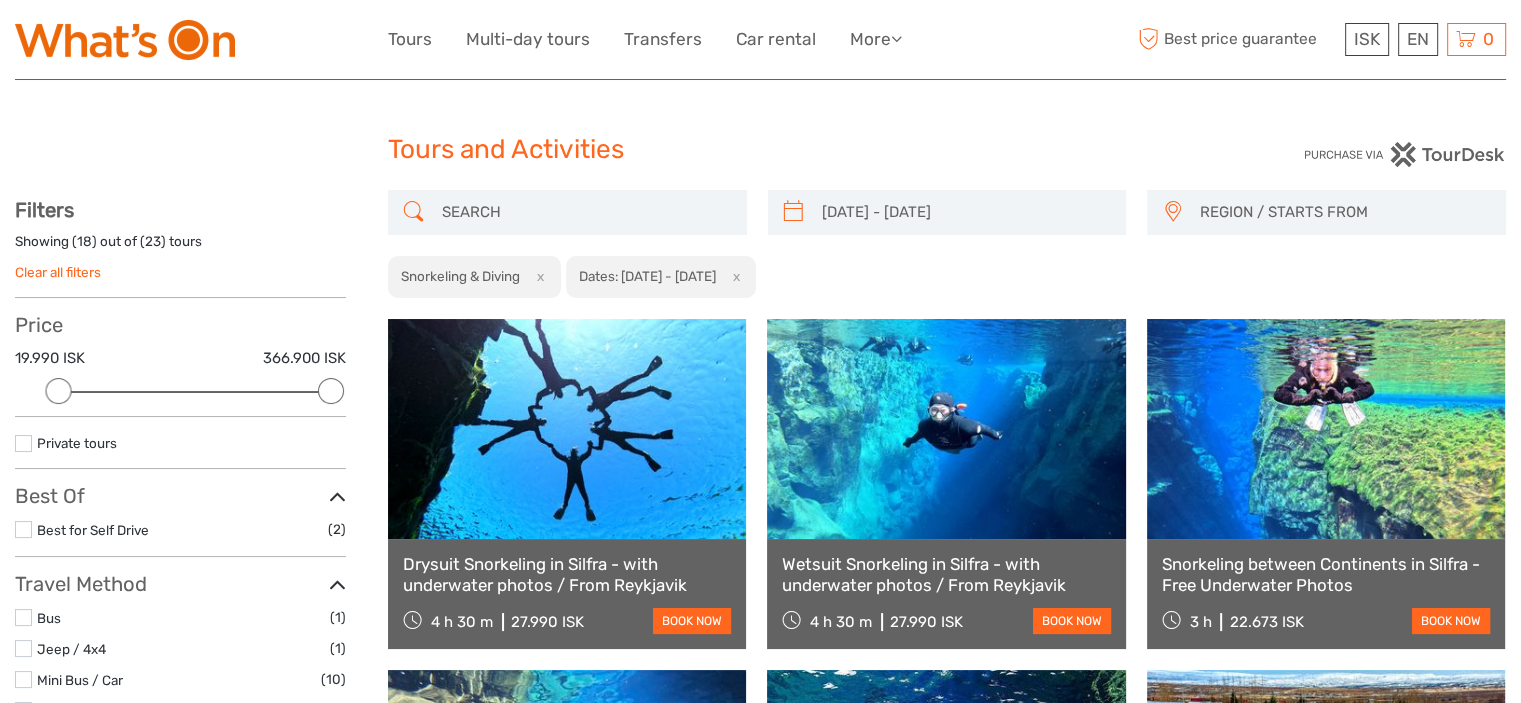 scroll, scrollTop: 0, scrollLeft: 0, axis: both 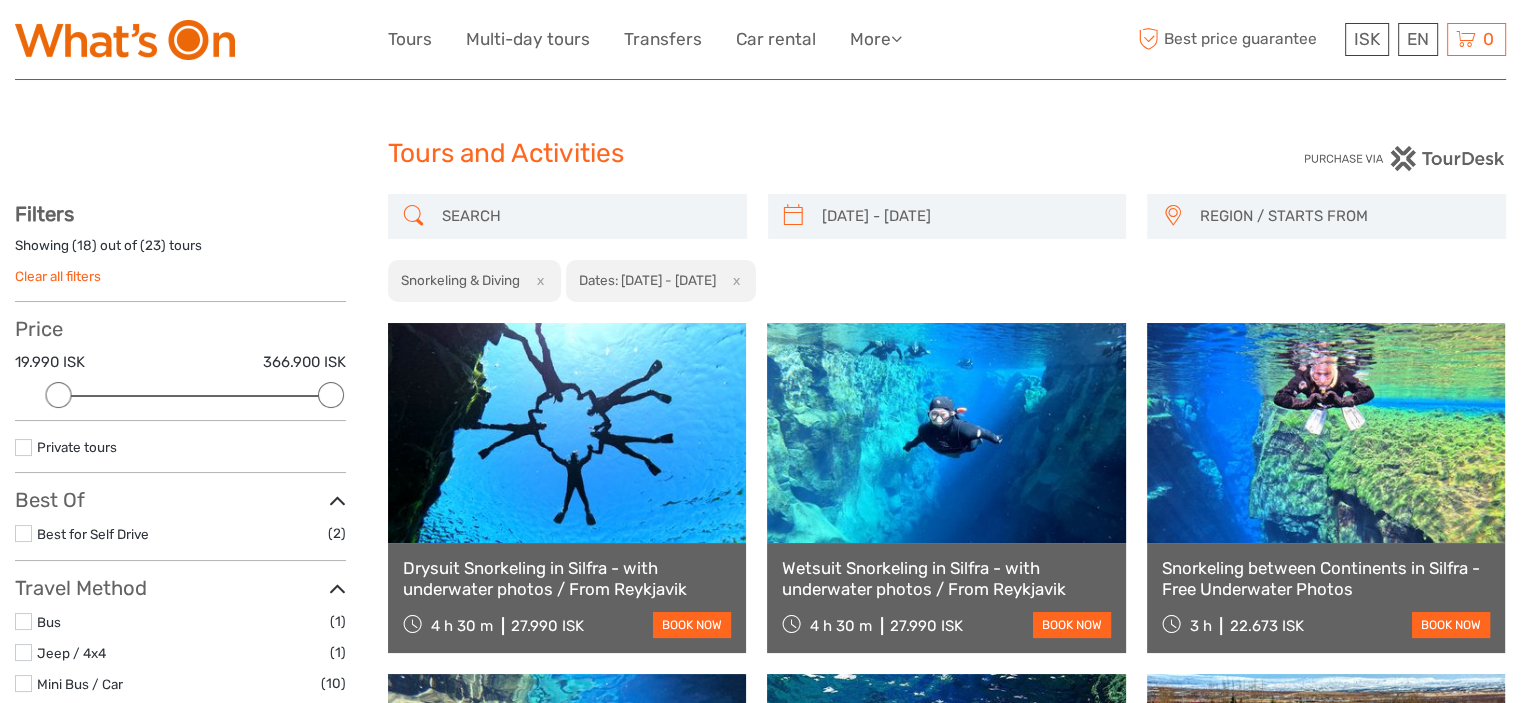click on "x" at bounding box center [536, 280] 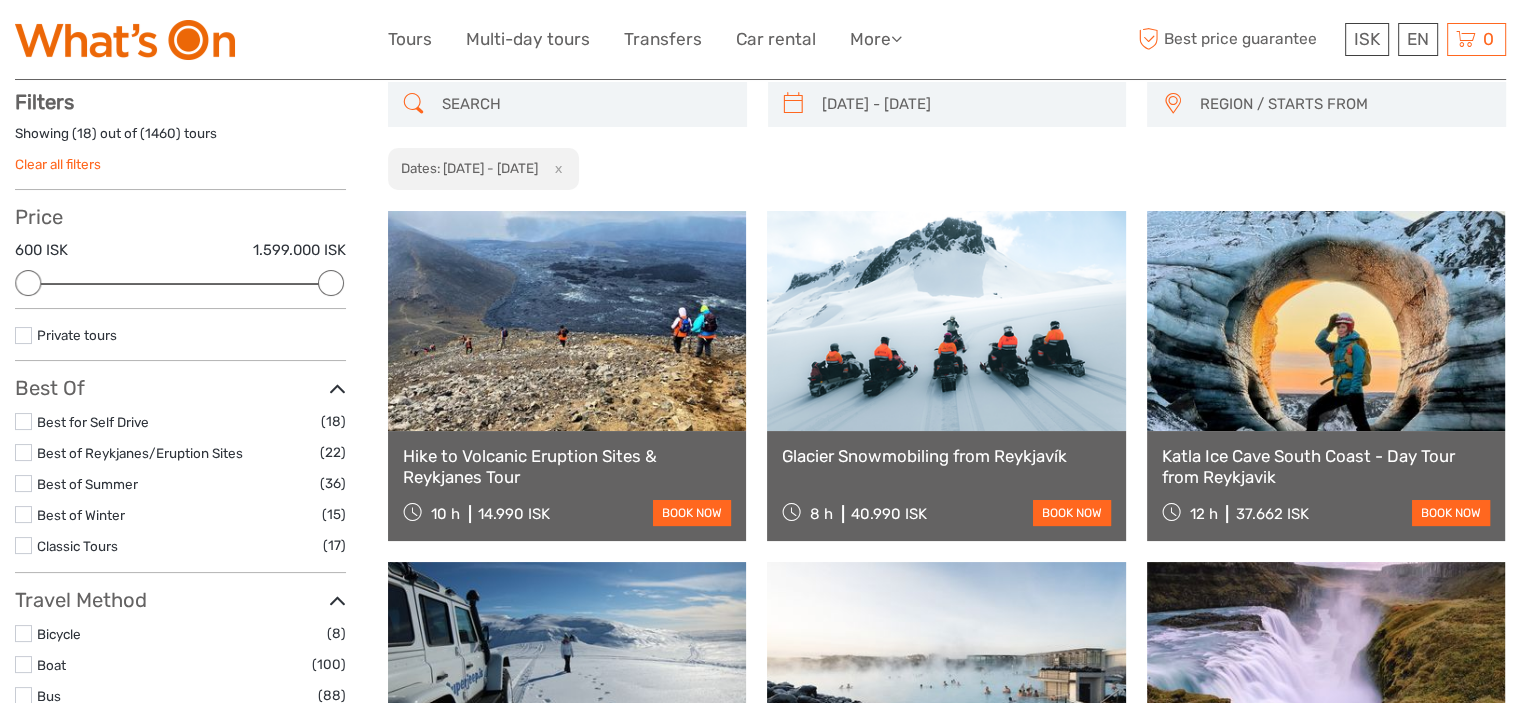 scroll, scrollTop: 113, scrollLeft: 0, axis: vertical 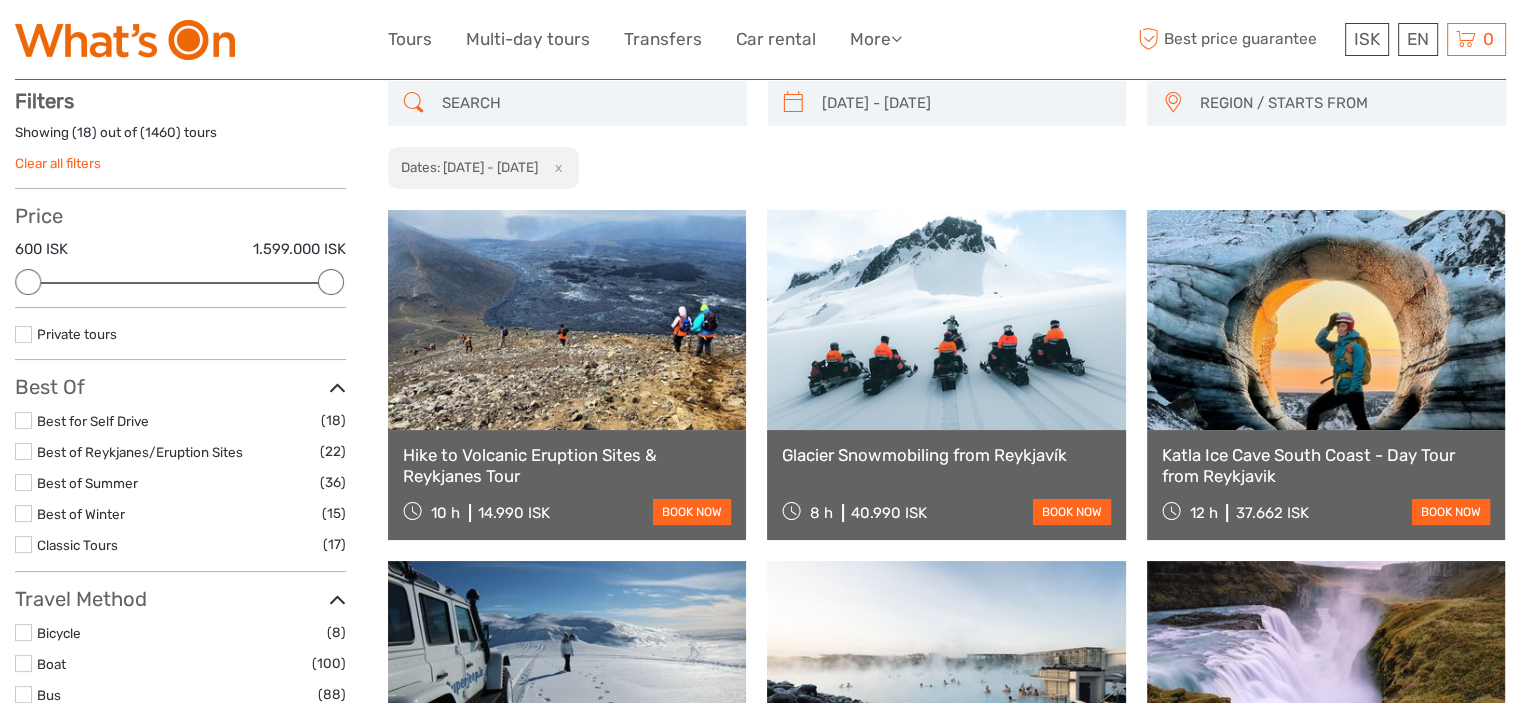 click on "x" at bounding box center [554, 167] 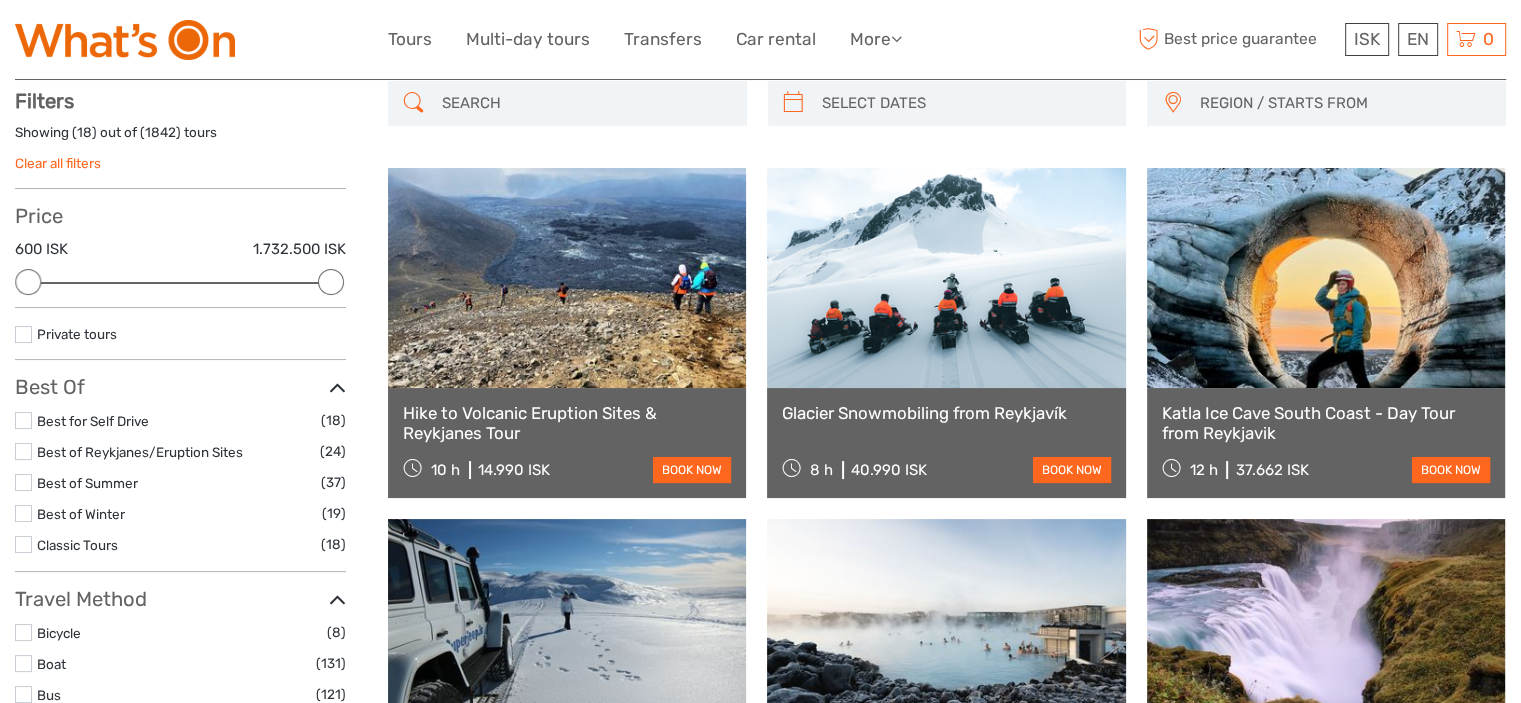 click at bounding box center [585, 103] 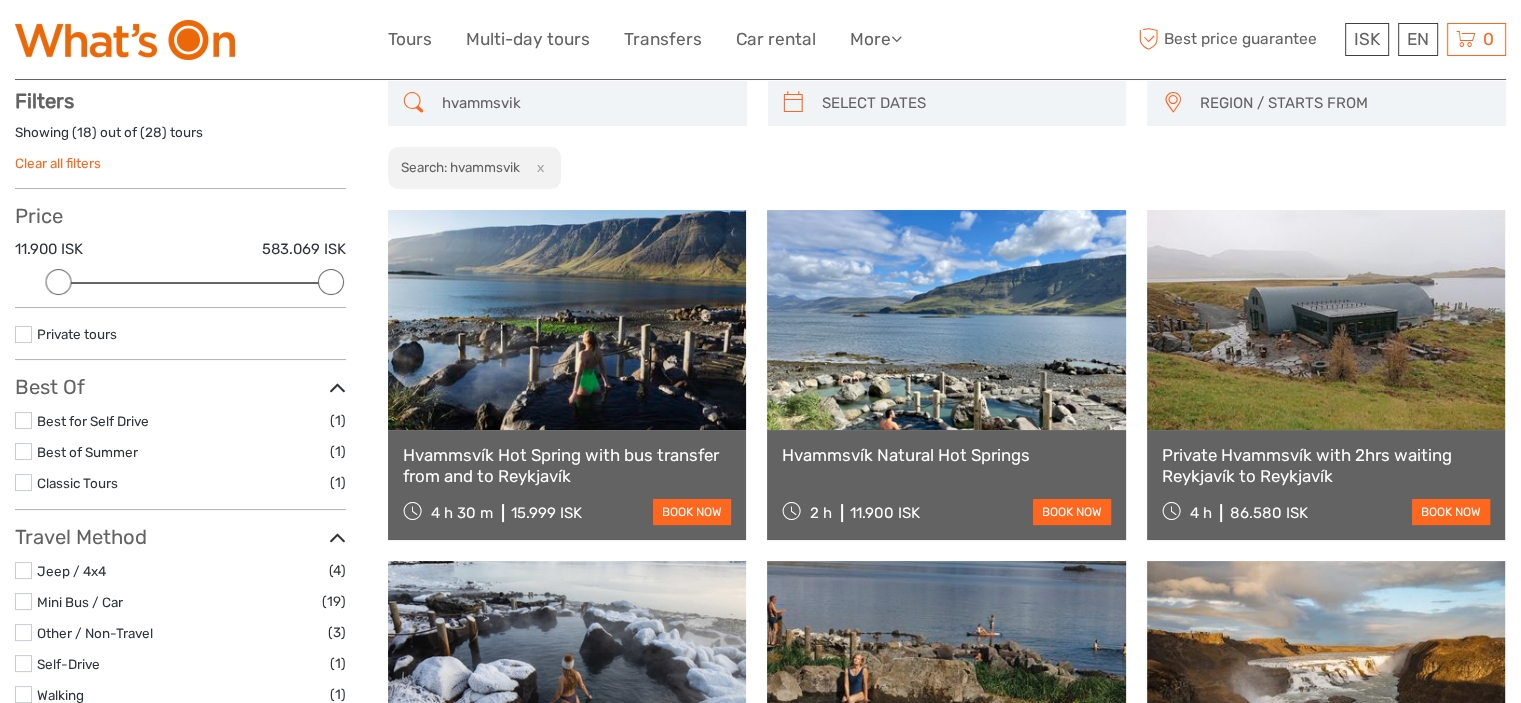 type on "hvammsvik" 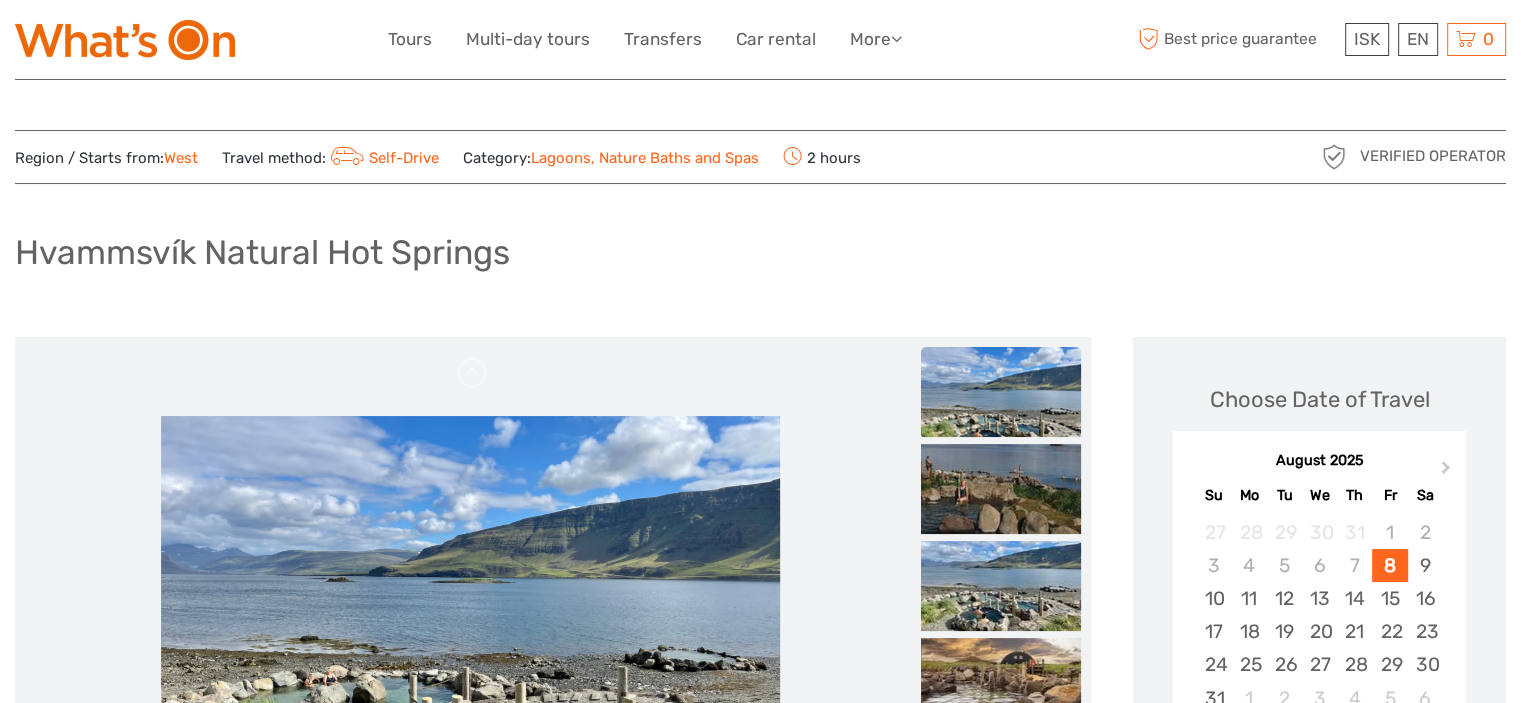 scroll, scrollTop: 106, scrollLeft: 0, axis: vertical 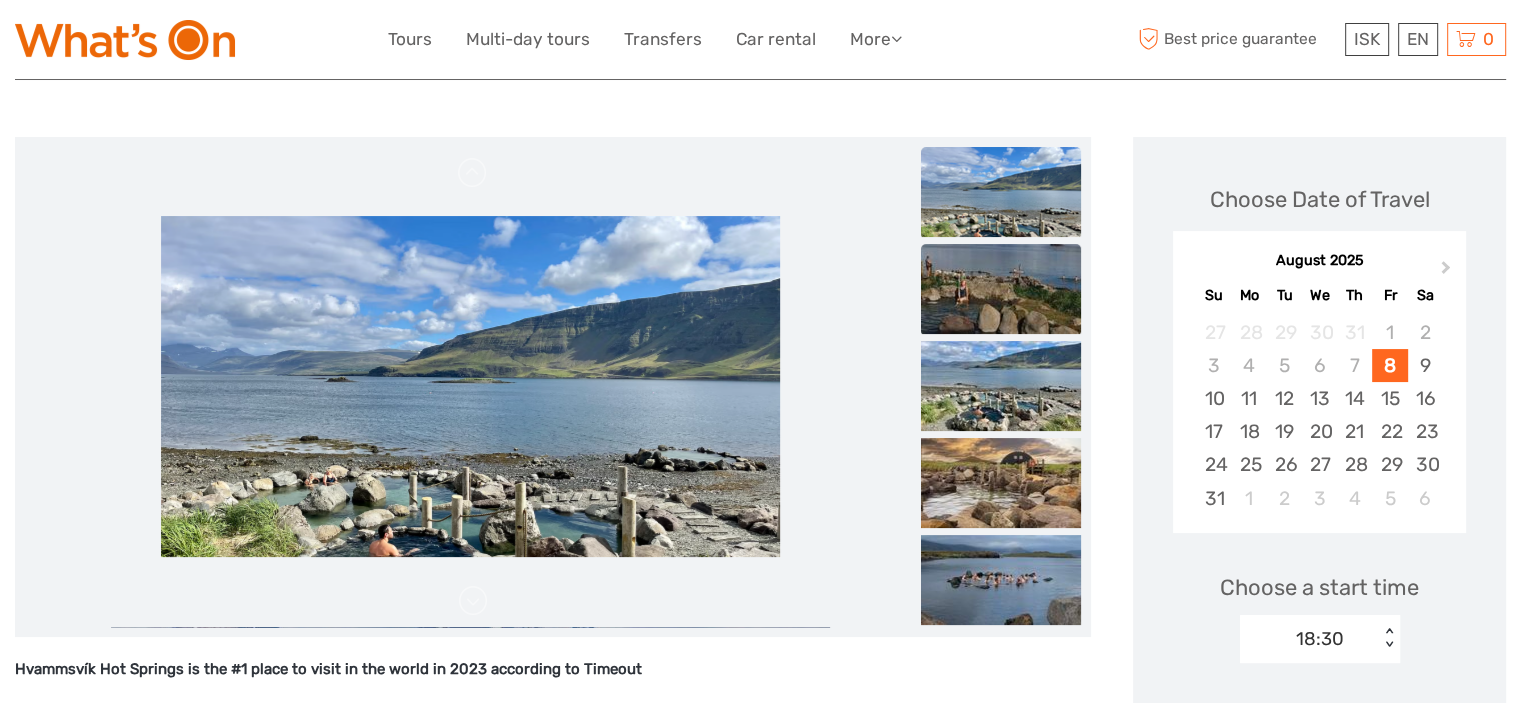 click at bounding box center [1001, 289] 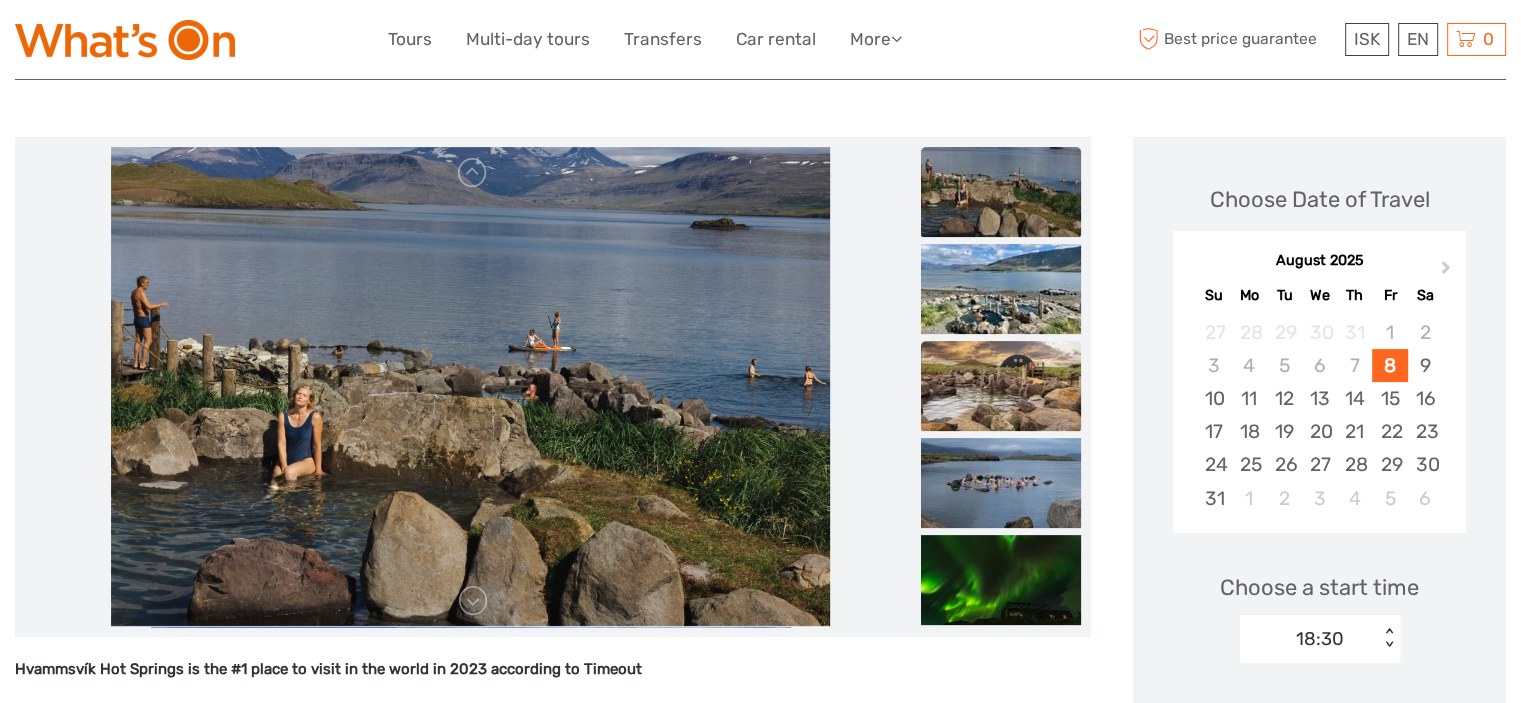 click at bounding box center (1001, 386) 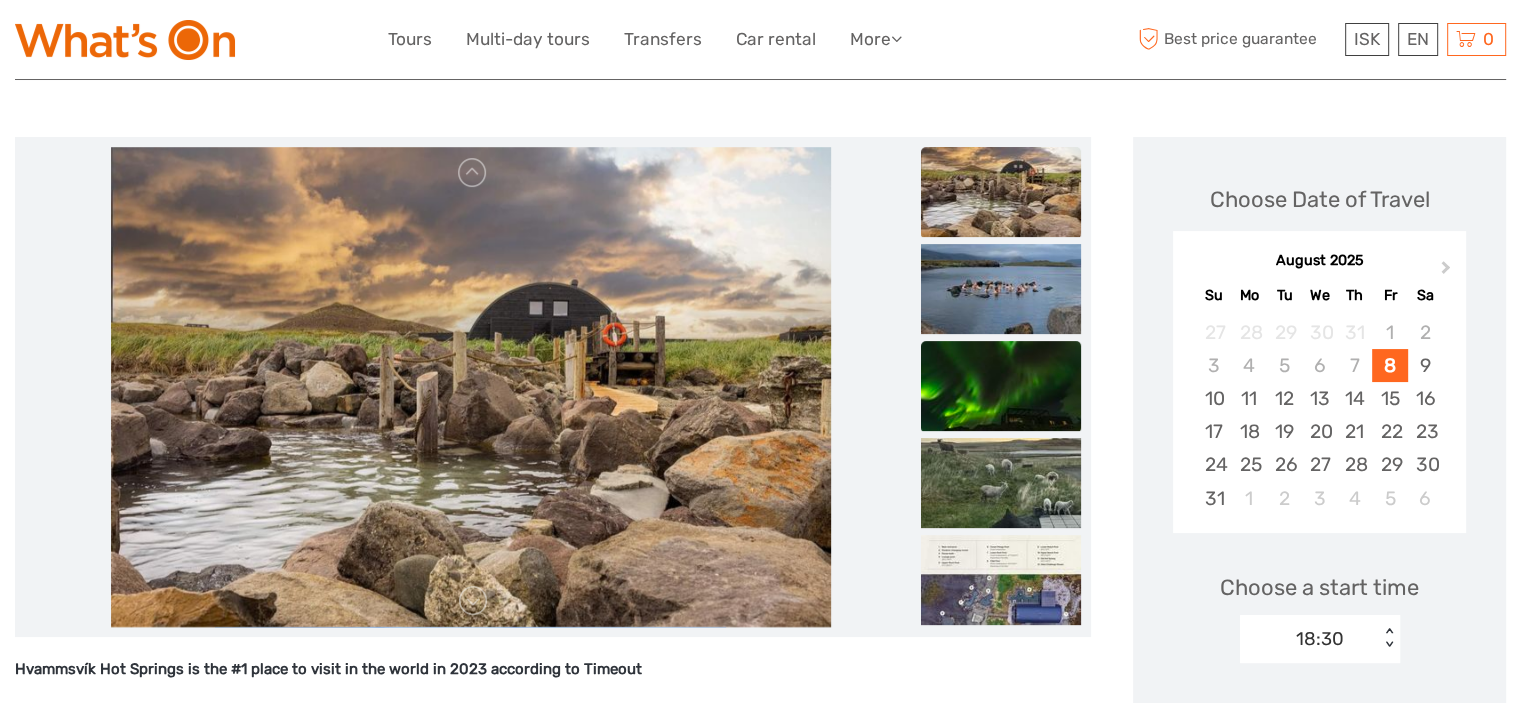 click at bounding box center (1001, 386) 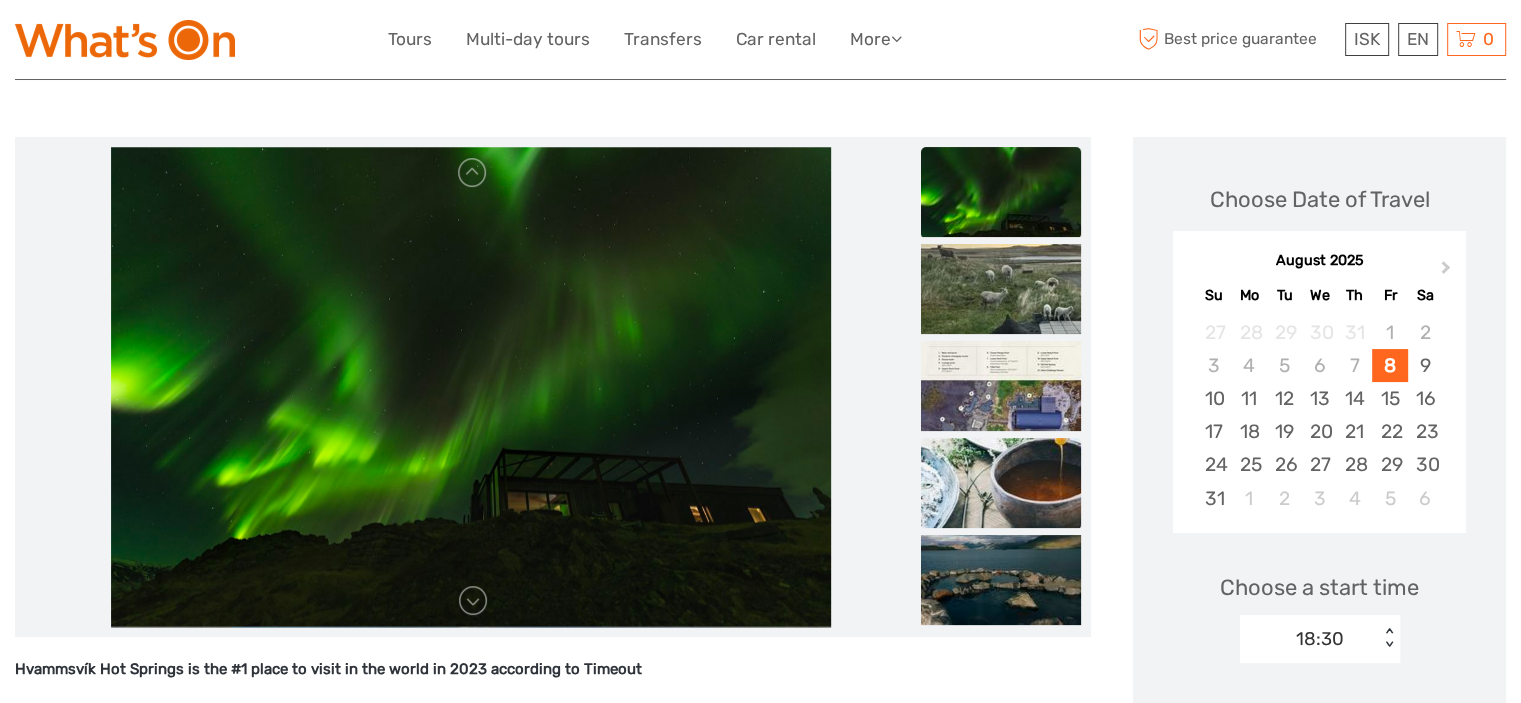 click at bounding box center (1001, 483) 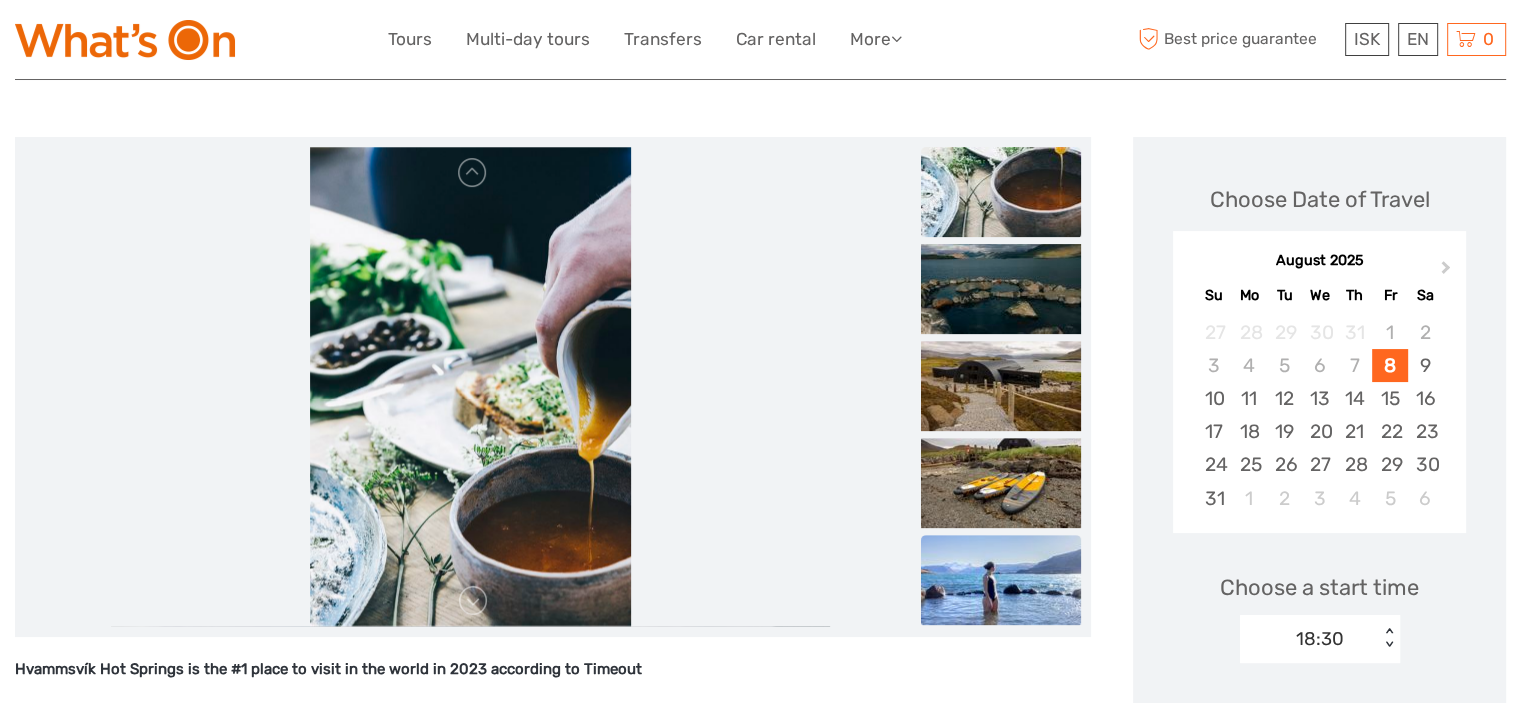 click at bounding box center [1001, 580] 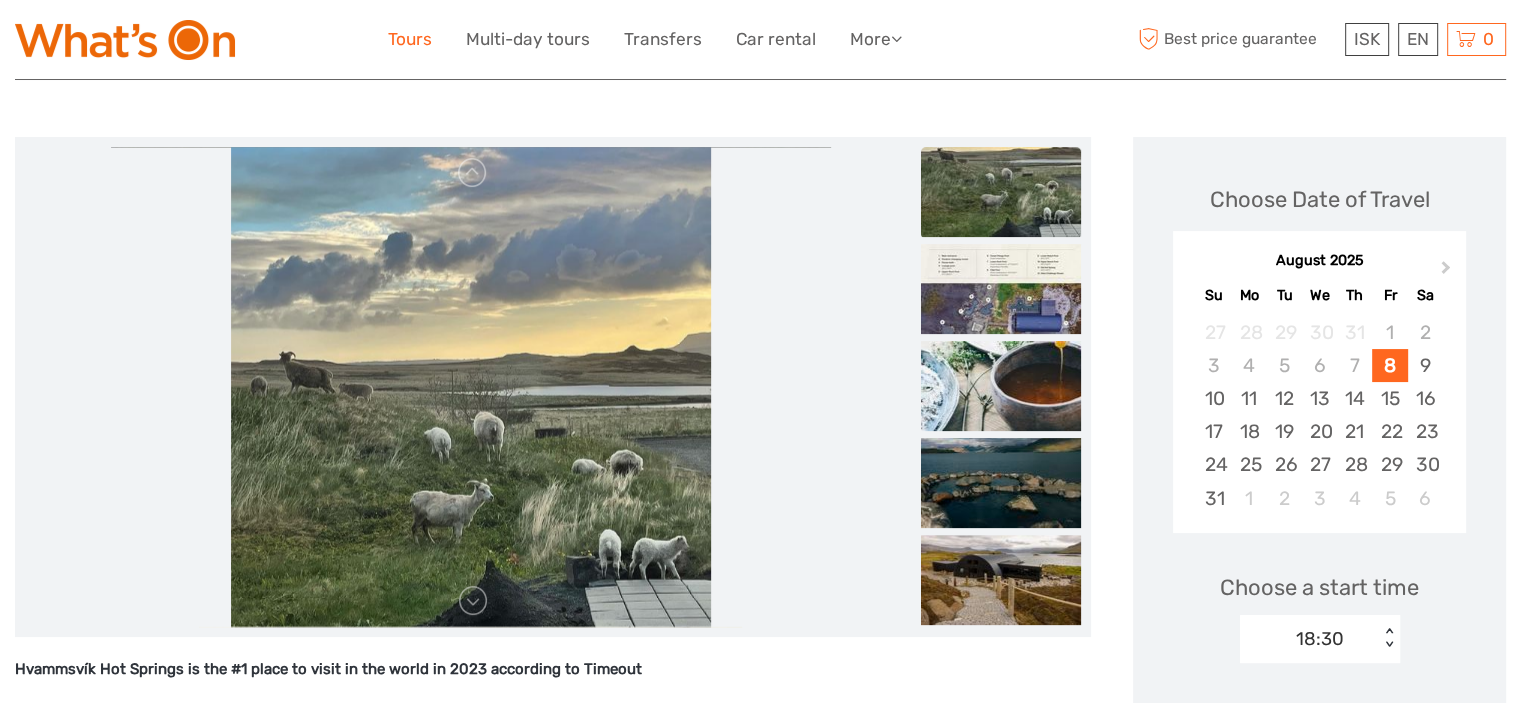 click on "Tours" at bounding box center (410, 39) 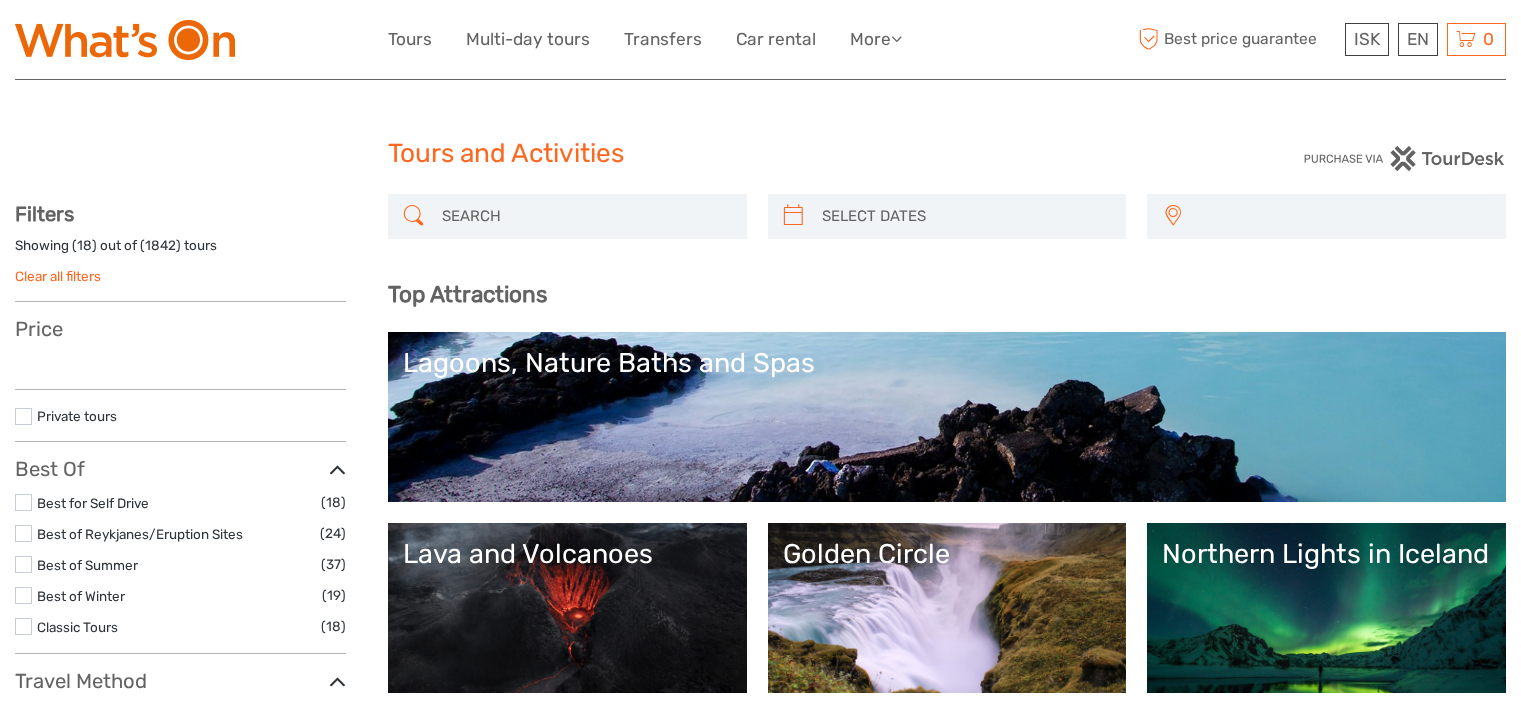 select 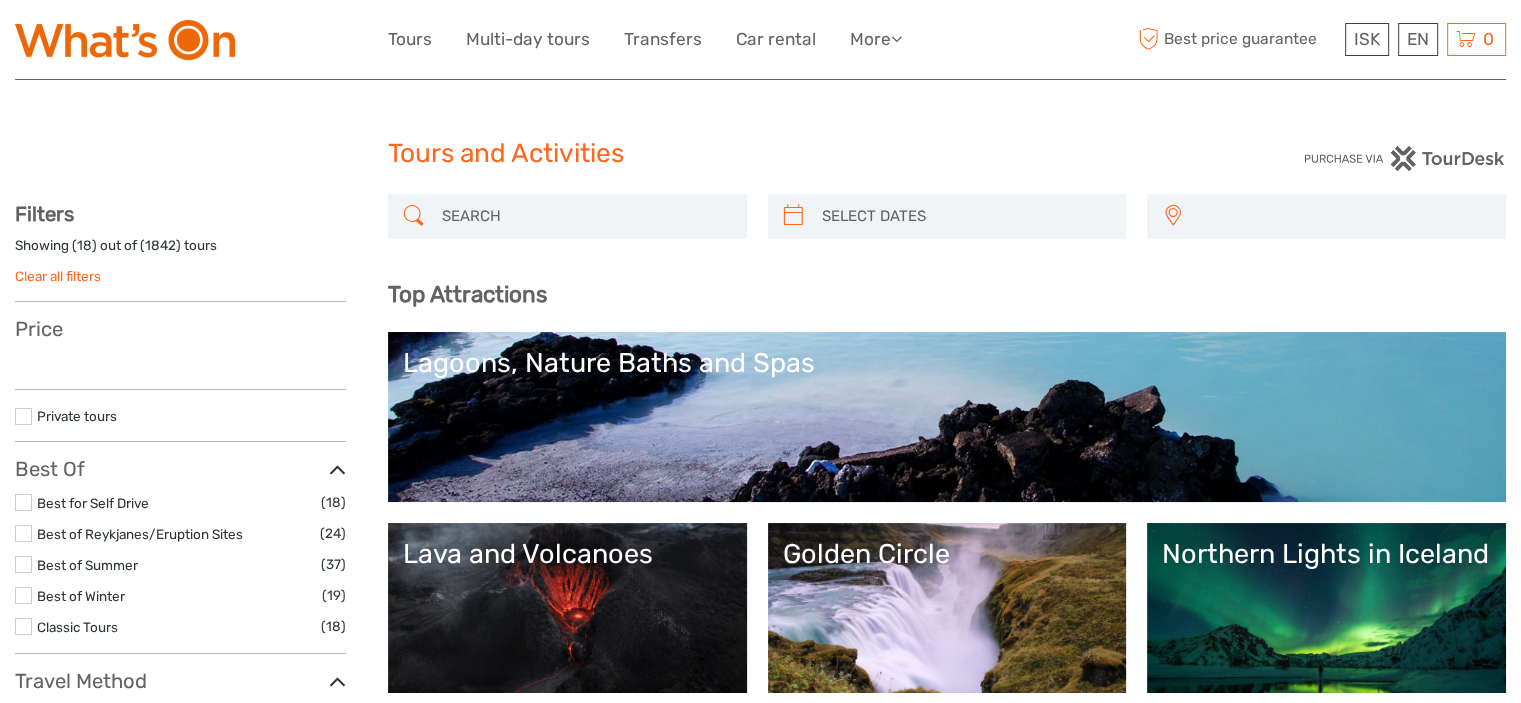 scroll, scrollTop: 0, scrollLeft: 0, axis: both 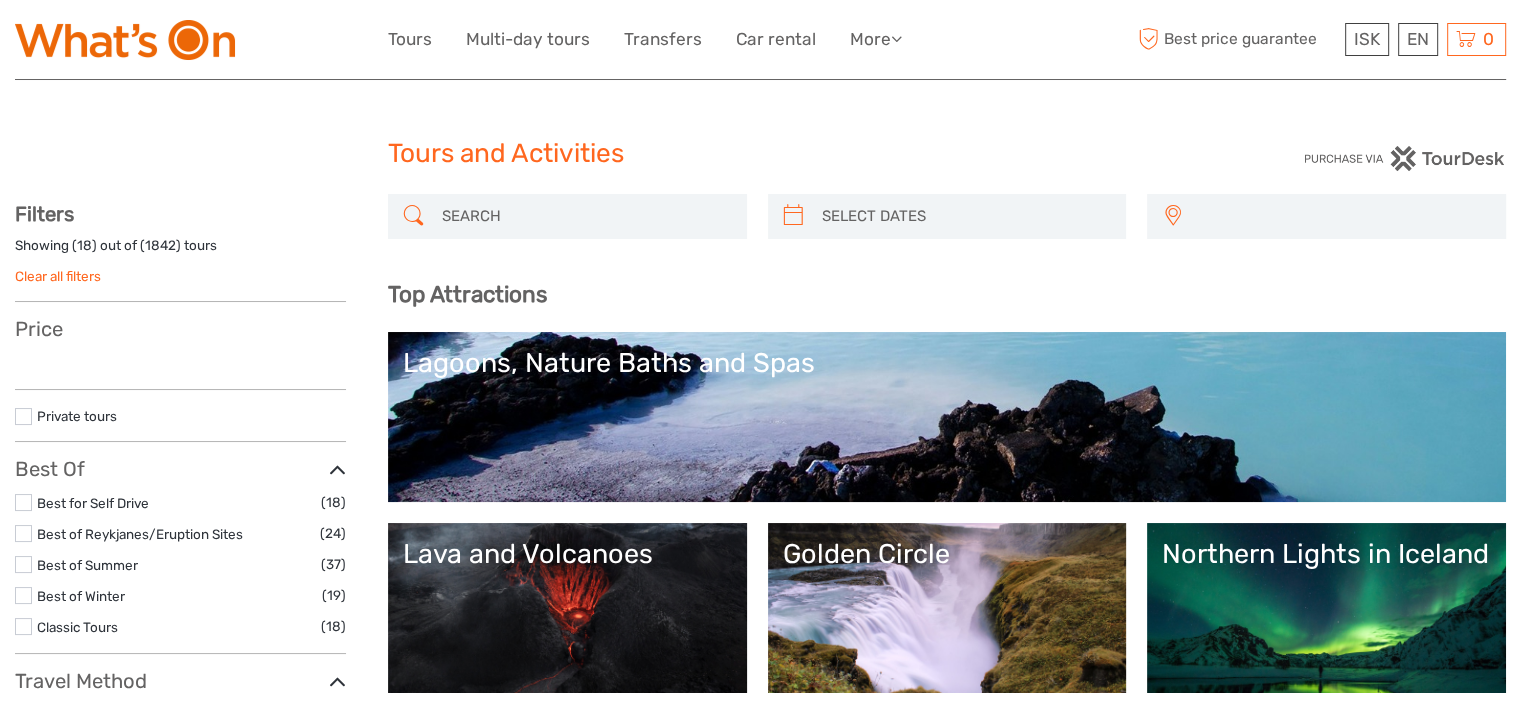 select 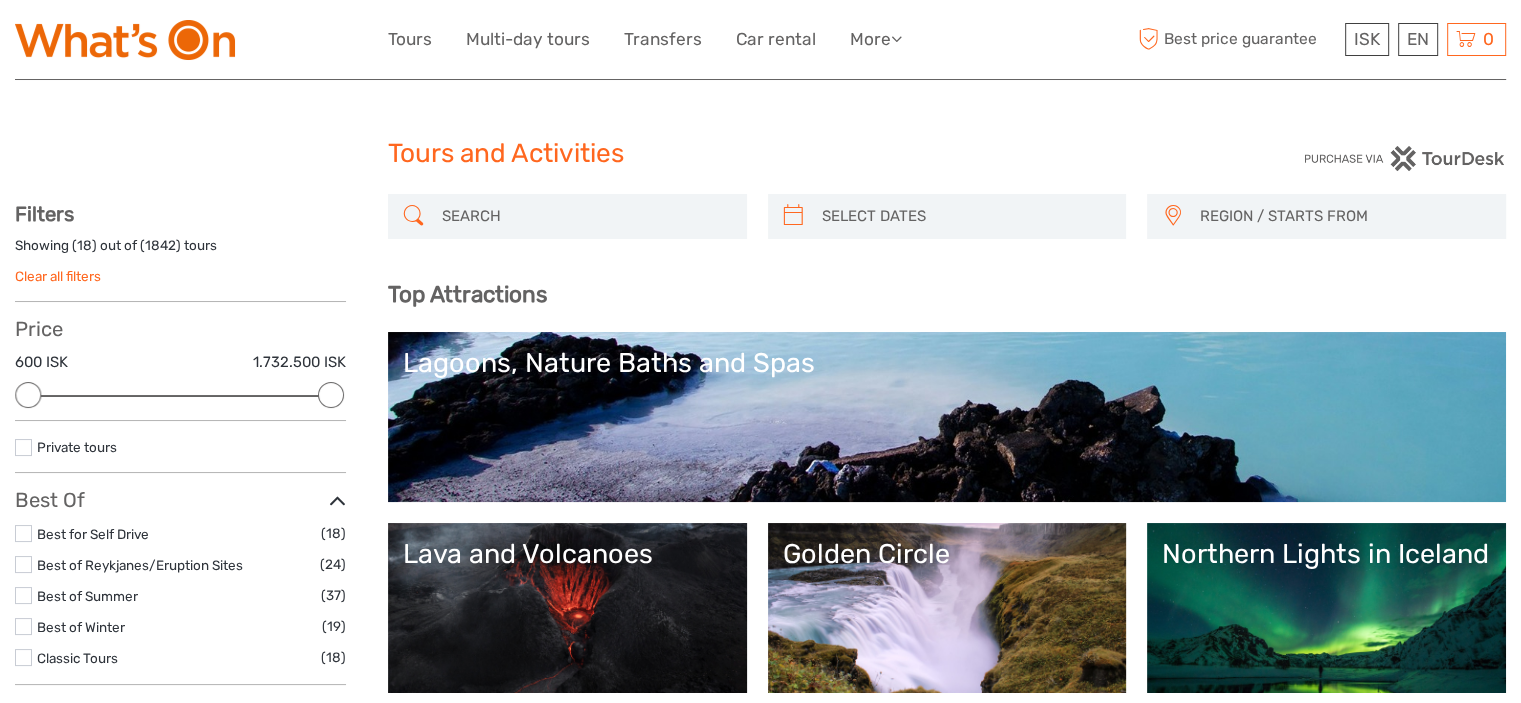 scroll, scrollTop: 0, scrollLeft: 0, axis: both 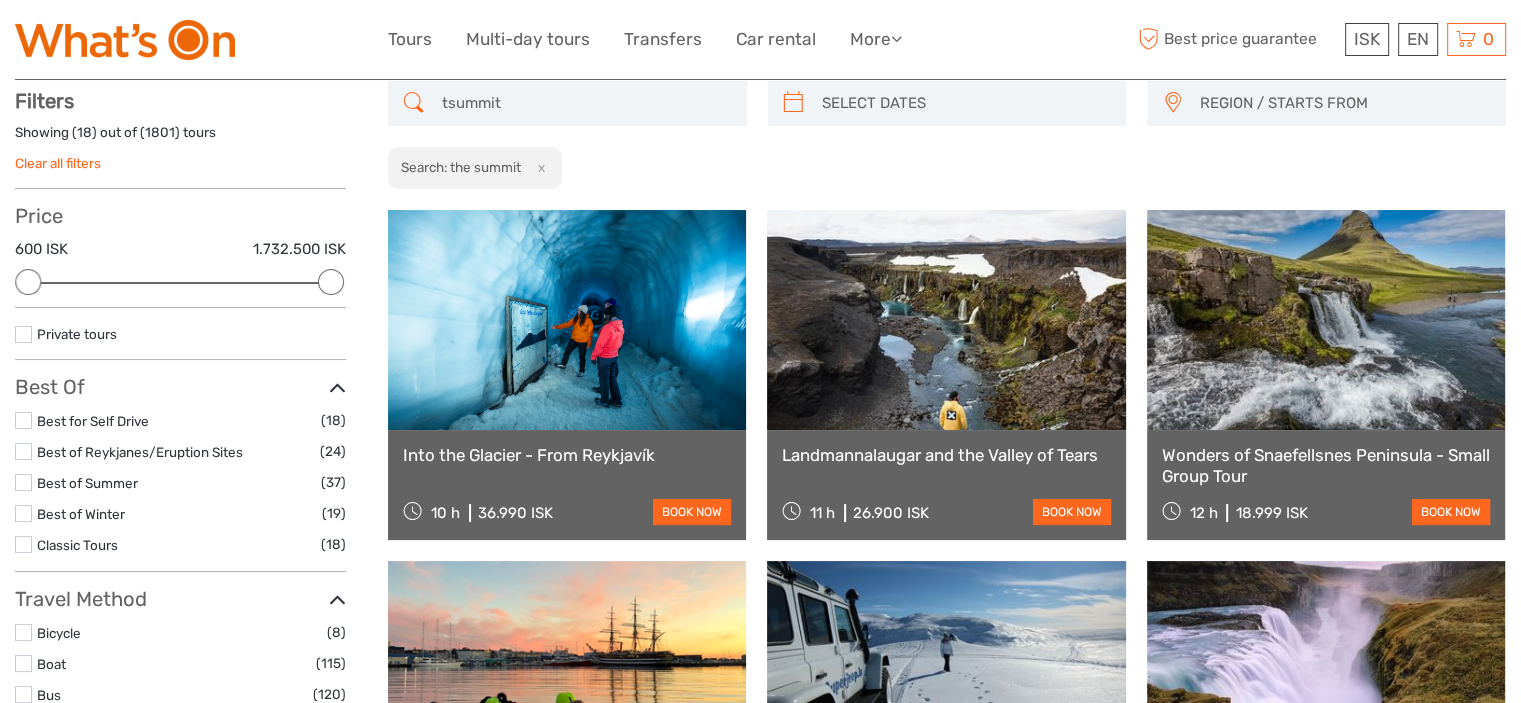 type on "summit" 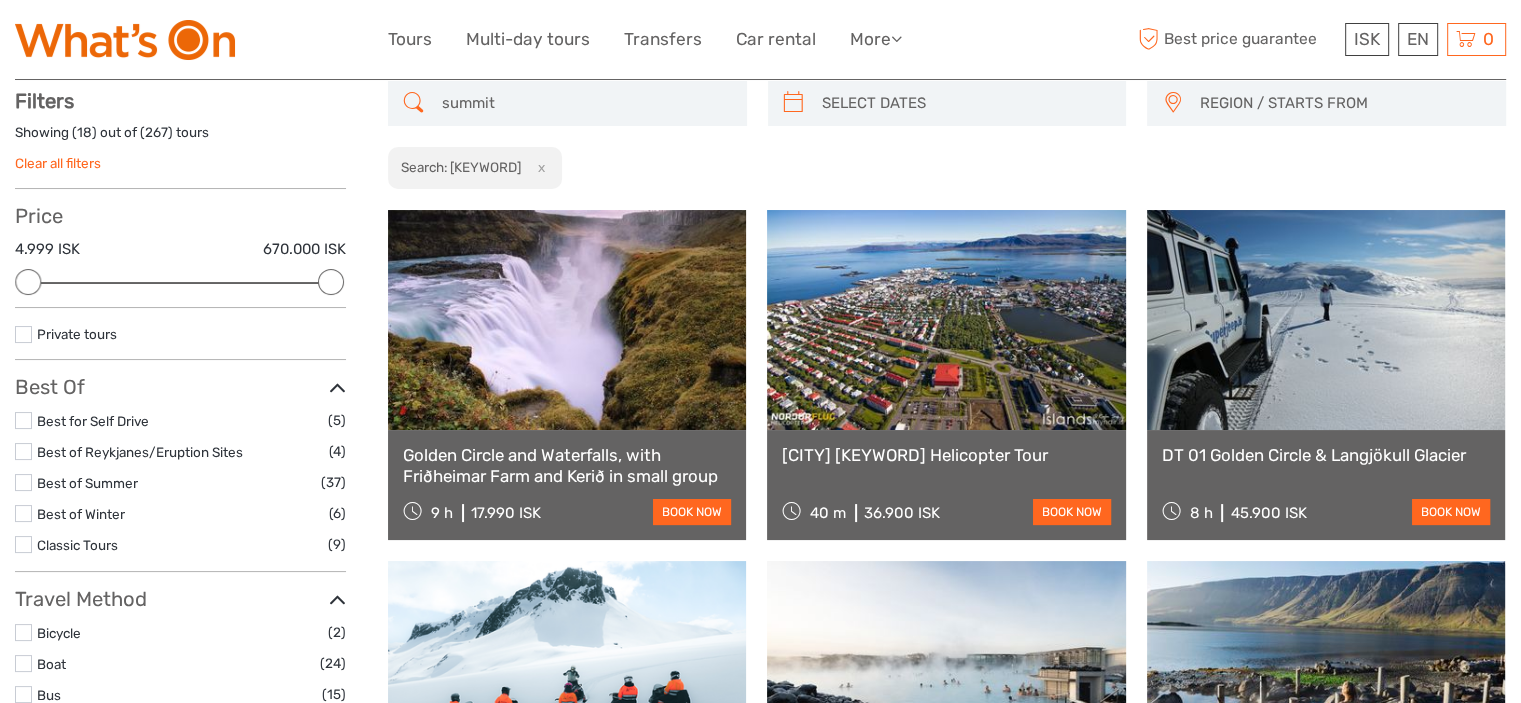 drag, startPoint x: 536, startPoint y: 98, endPoint x: 281, endPoint y: 105, distance: 255.09605 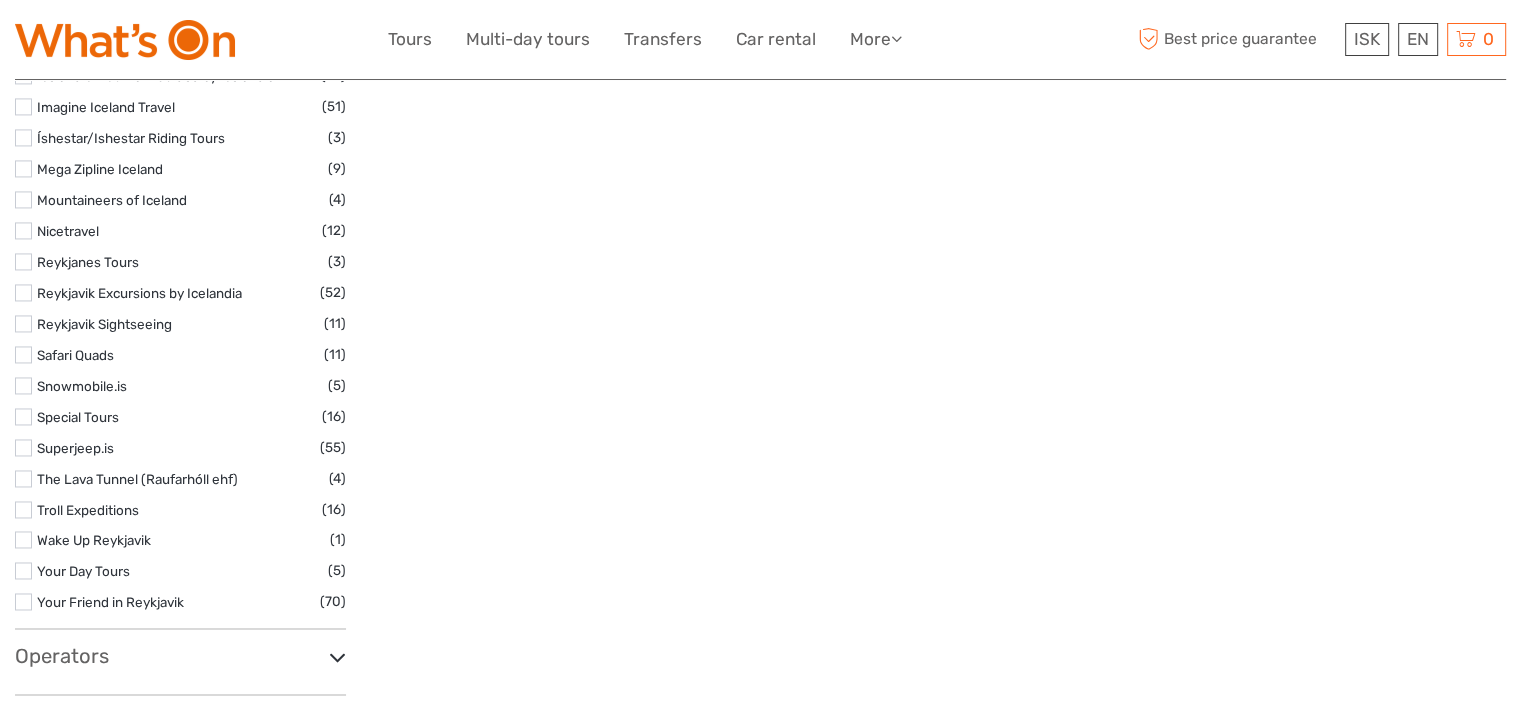 scroll, scrollTop: 3600, scrollLeft: 0, axis: vertical 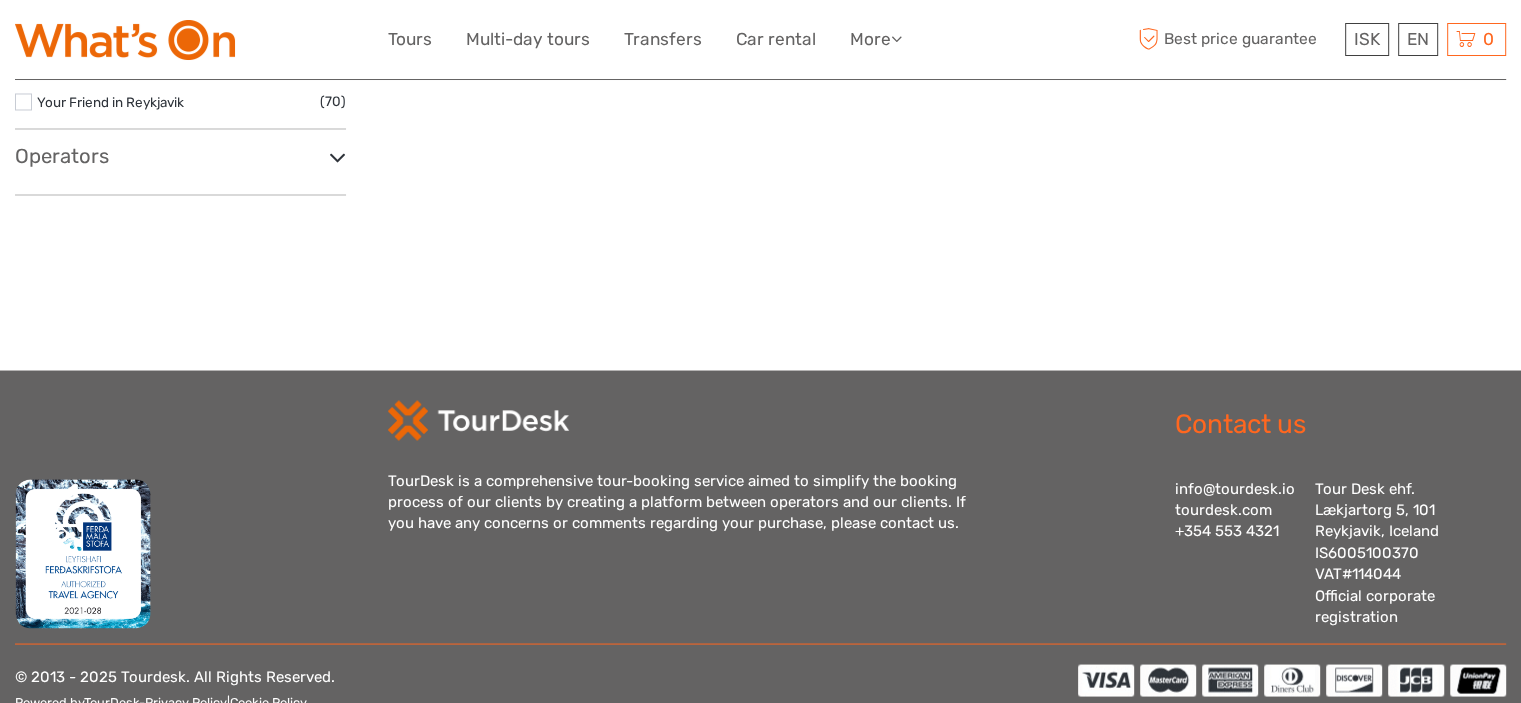 click on "Operators" at bounding box center [180, 156] 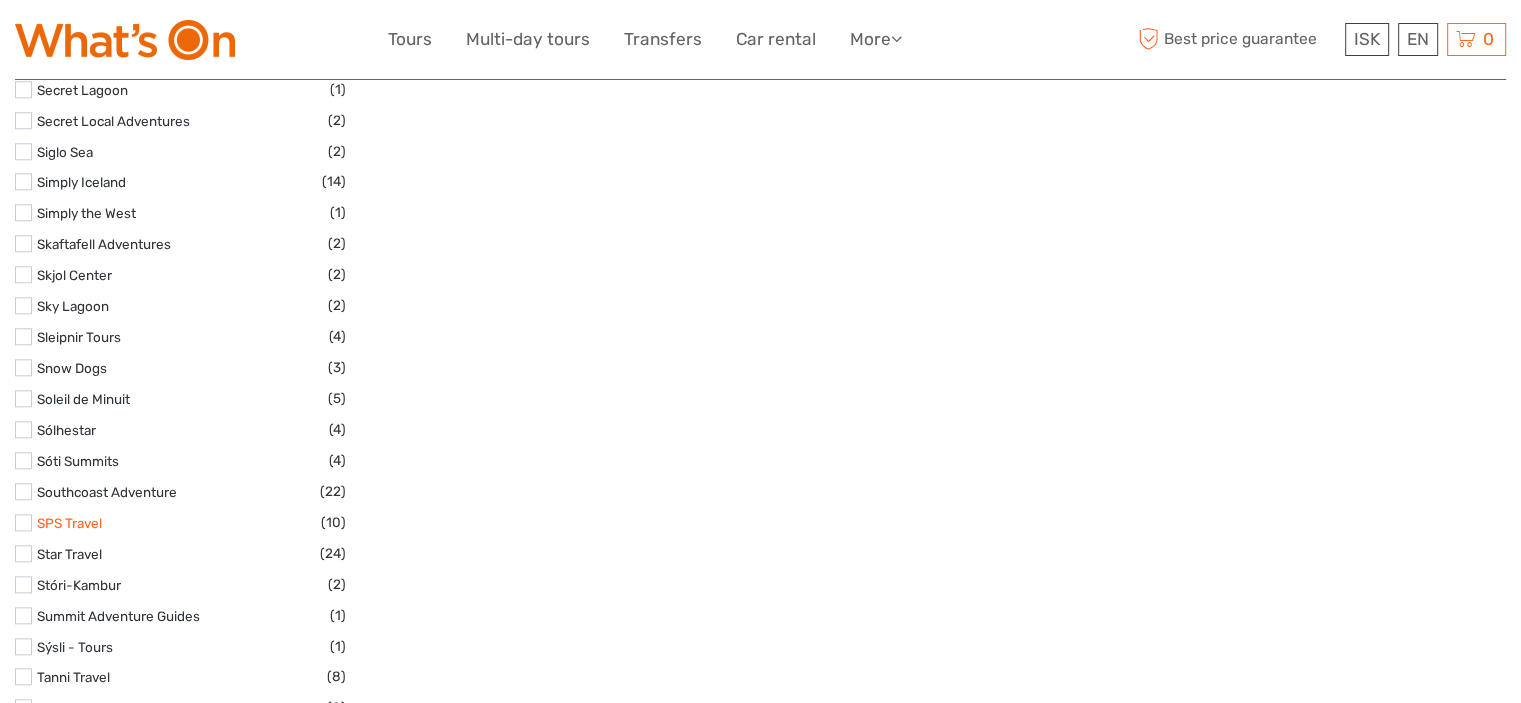 scroll, scrollTop: 9900, scrollLeft: 0, axis: vertical 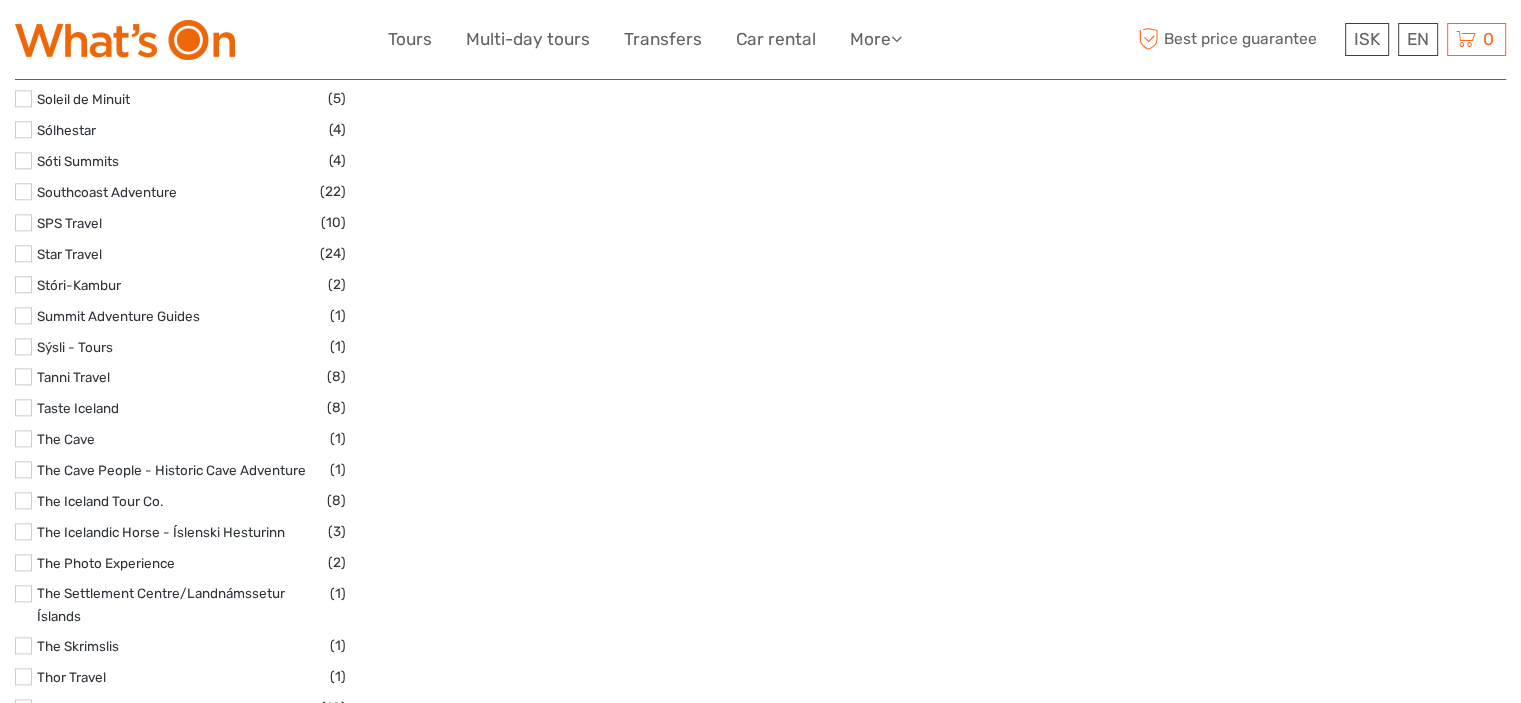 click at bounding box center [23, 315] 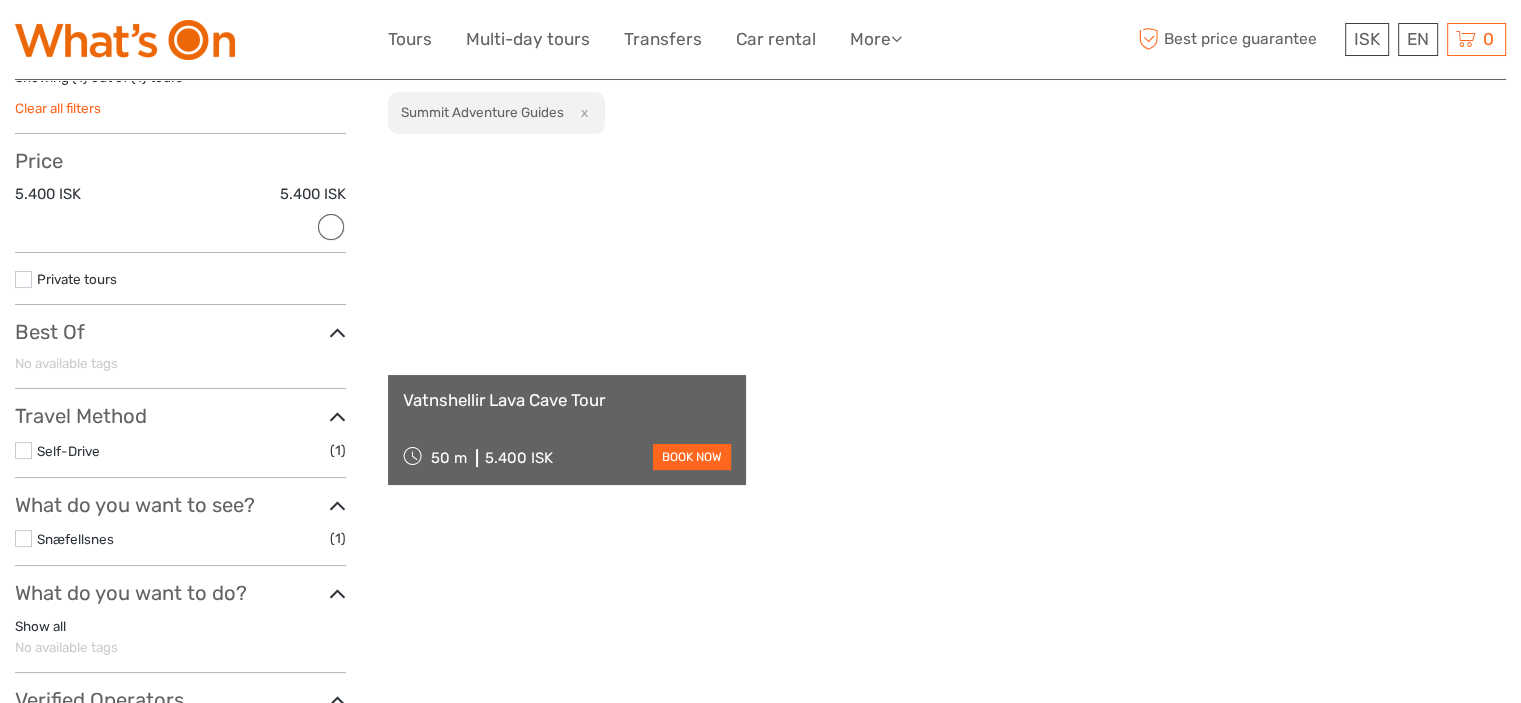 scroll, scrollTop: 113, scrollLeft: 0, axis: vertical 